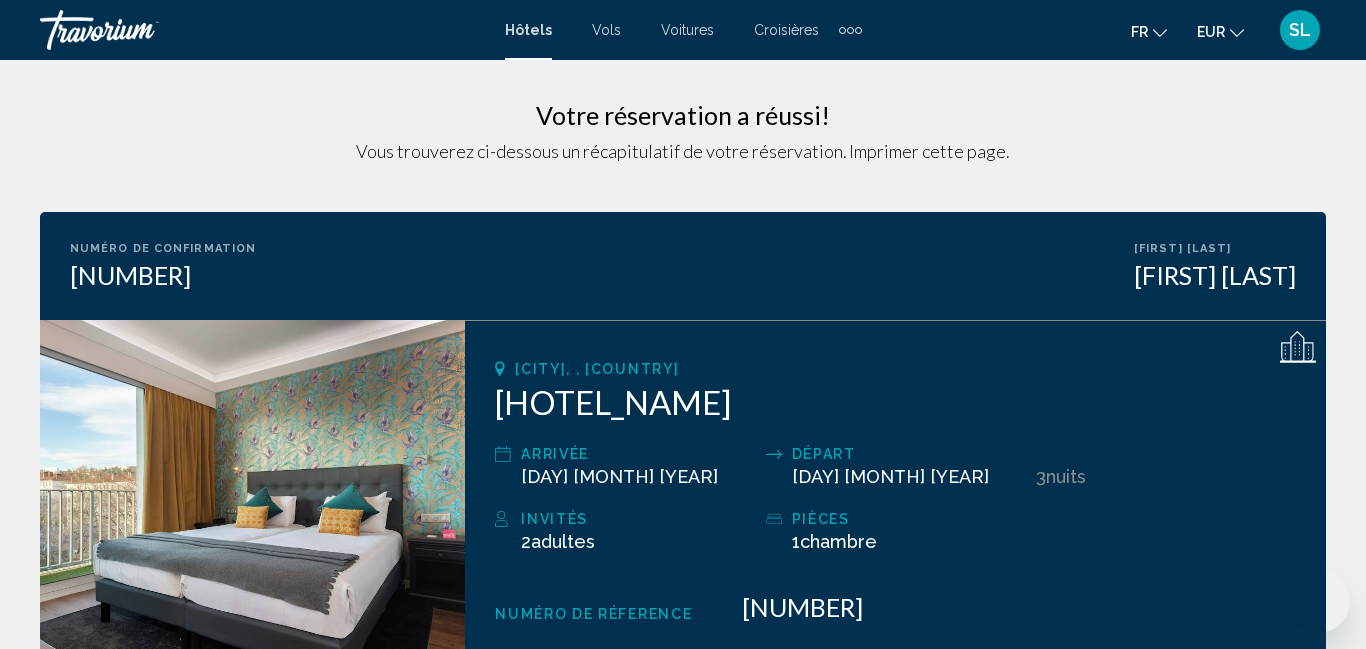 scroll, scrollTop: 260, scrollLeft: 0, axis: vertical 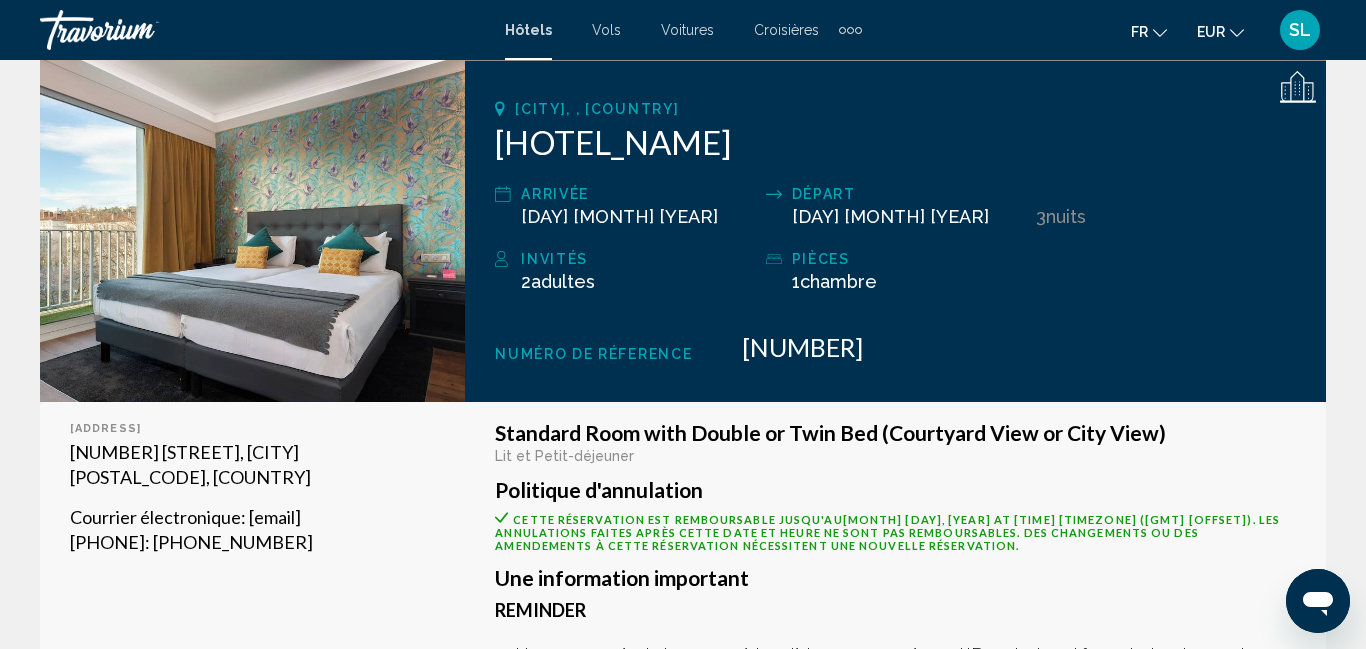 click on "SL" at bounding box center [1300, 30] 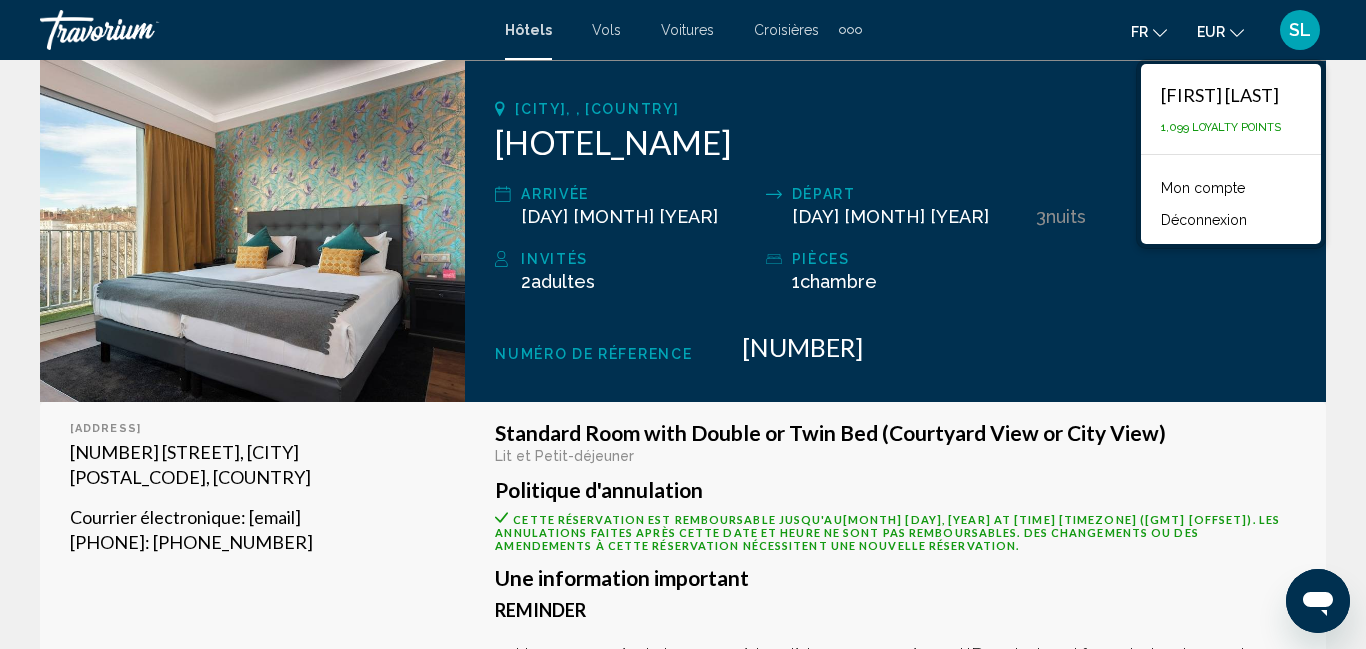 click on "Mon compte" at bounding box center [1203, 188] 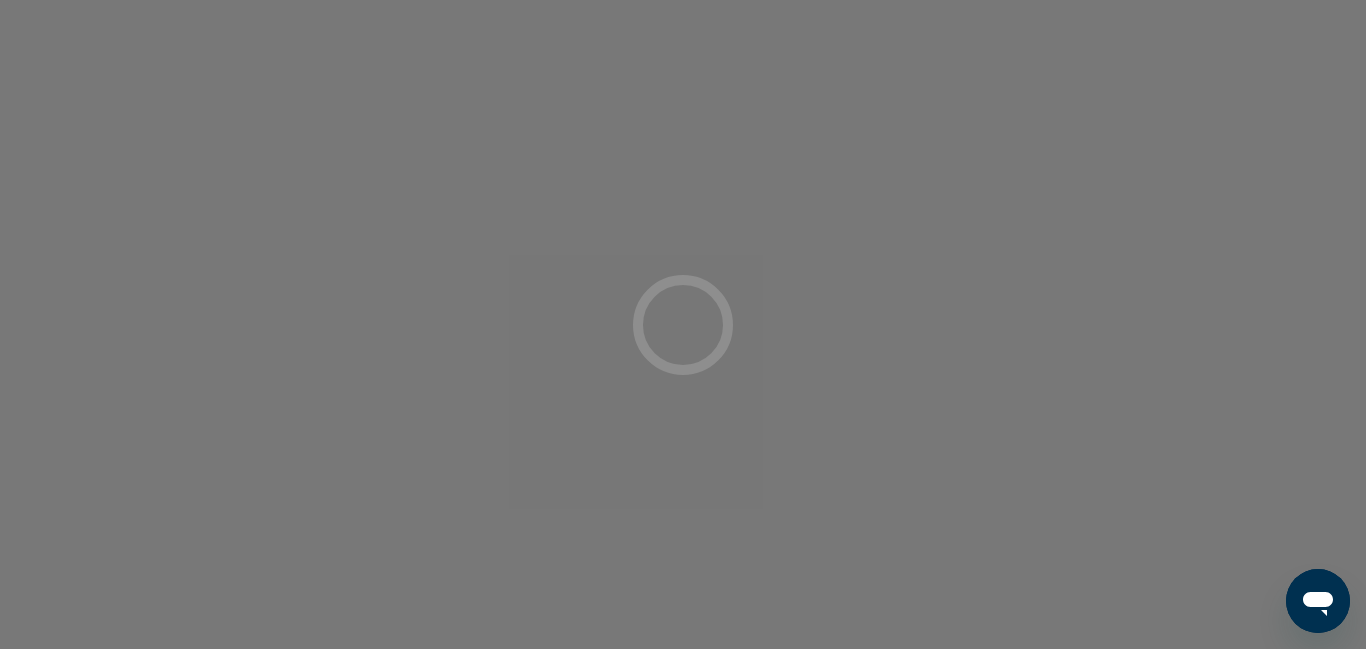scroll, scrollTop: 0, scrollLeft: 0, axis: both 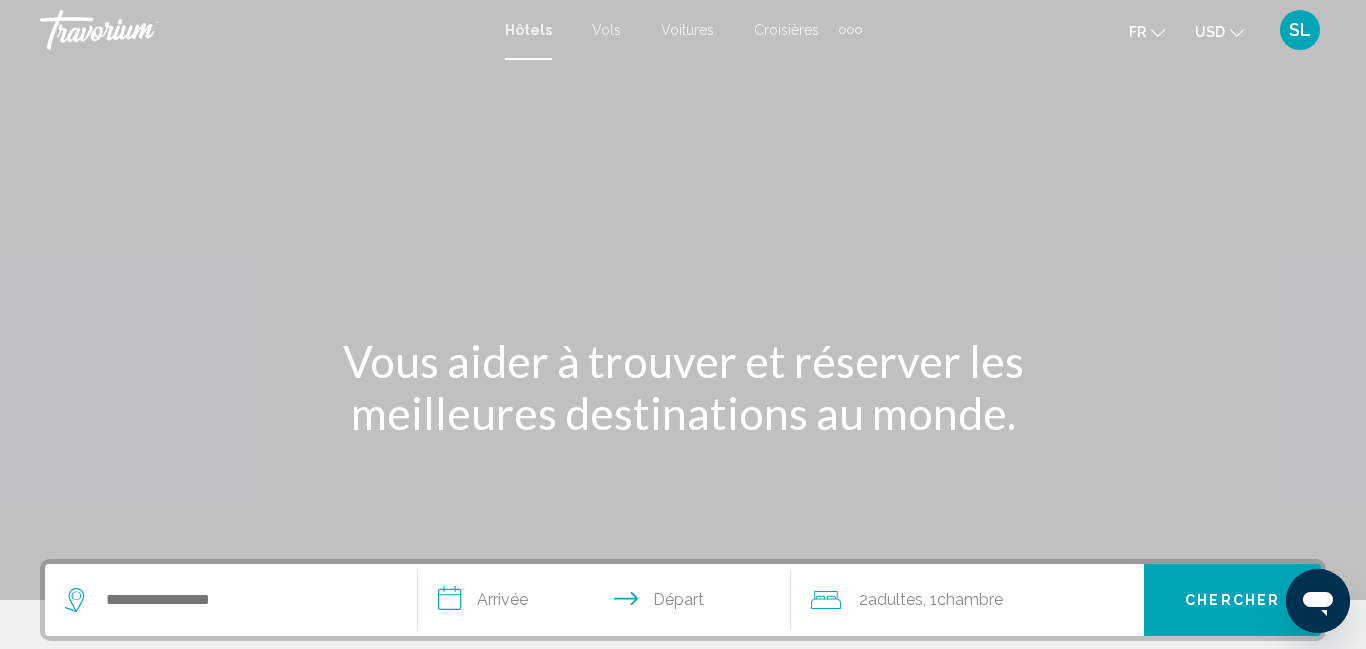 click on "USD
USD ($) MXN (Mex$) CAD (Can$) GBP (£) EUR (€) AUD (A$) NZD (NZ$) CNY (CN¥)" at bounding box center [1219, 31] 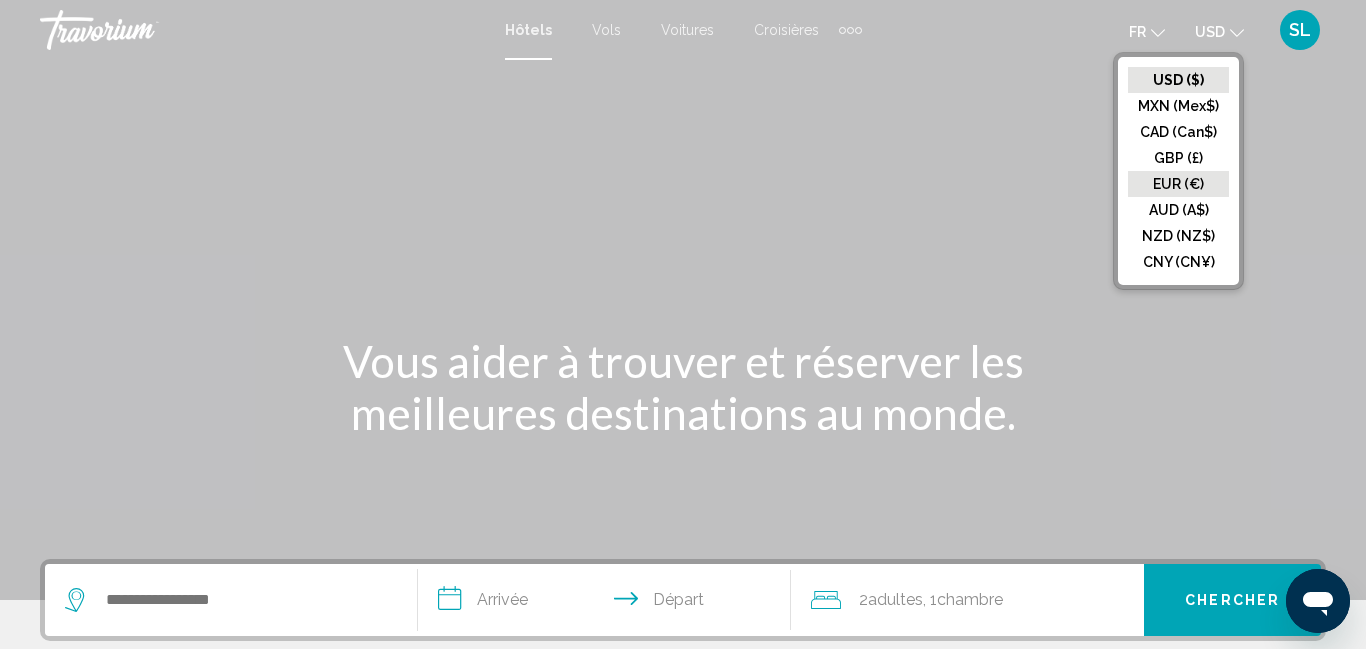 click on "EUR (€)" at bounding box center (1178, 80) 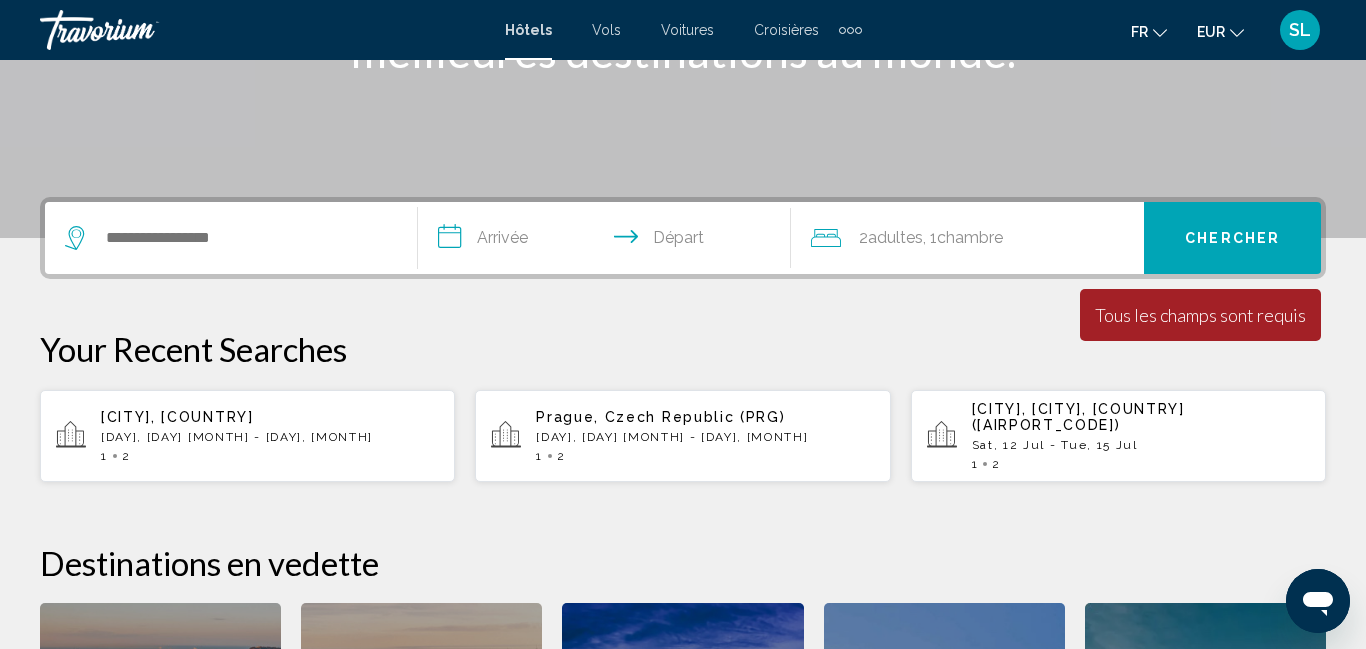 scroll, scrollTop: 355, scrollLeft: 0, axis: vertical 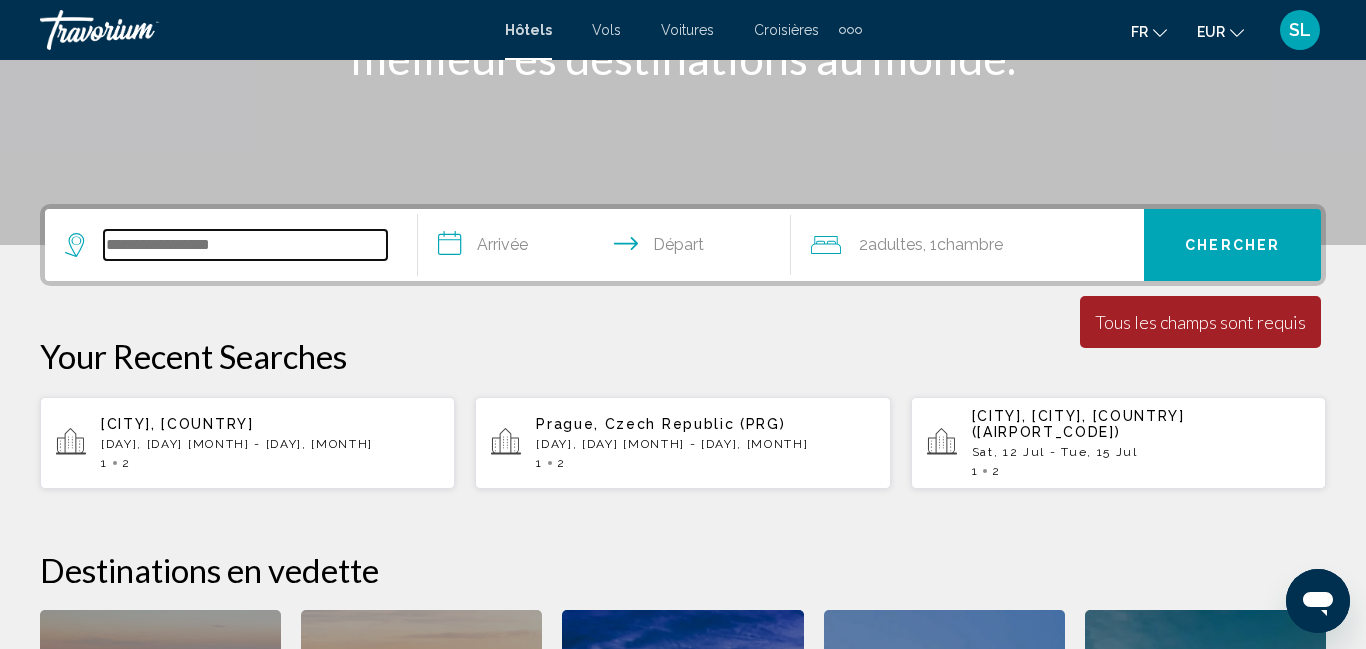 click at bounding box center (245, 245) 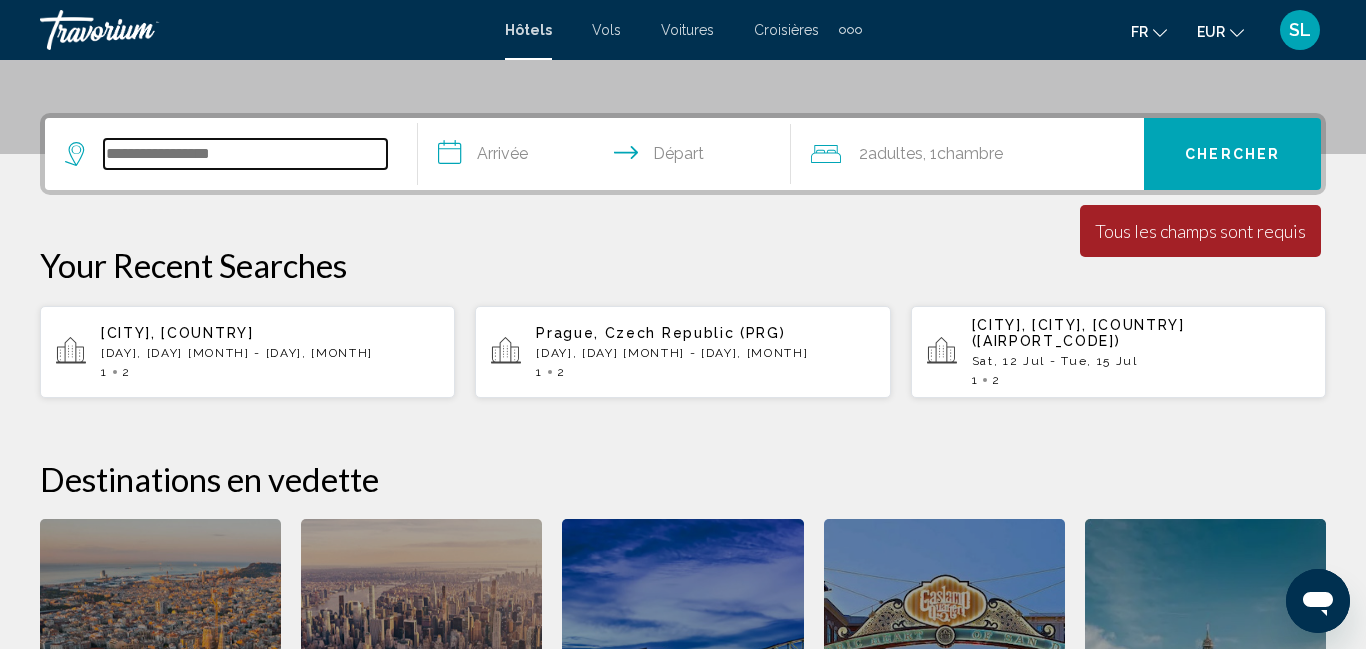 scroll, scrollTop: 494, scrollLeft: 0, axis: vertical 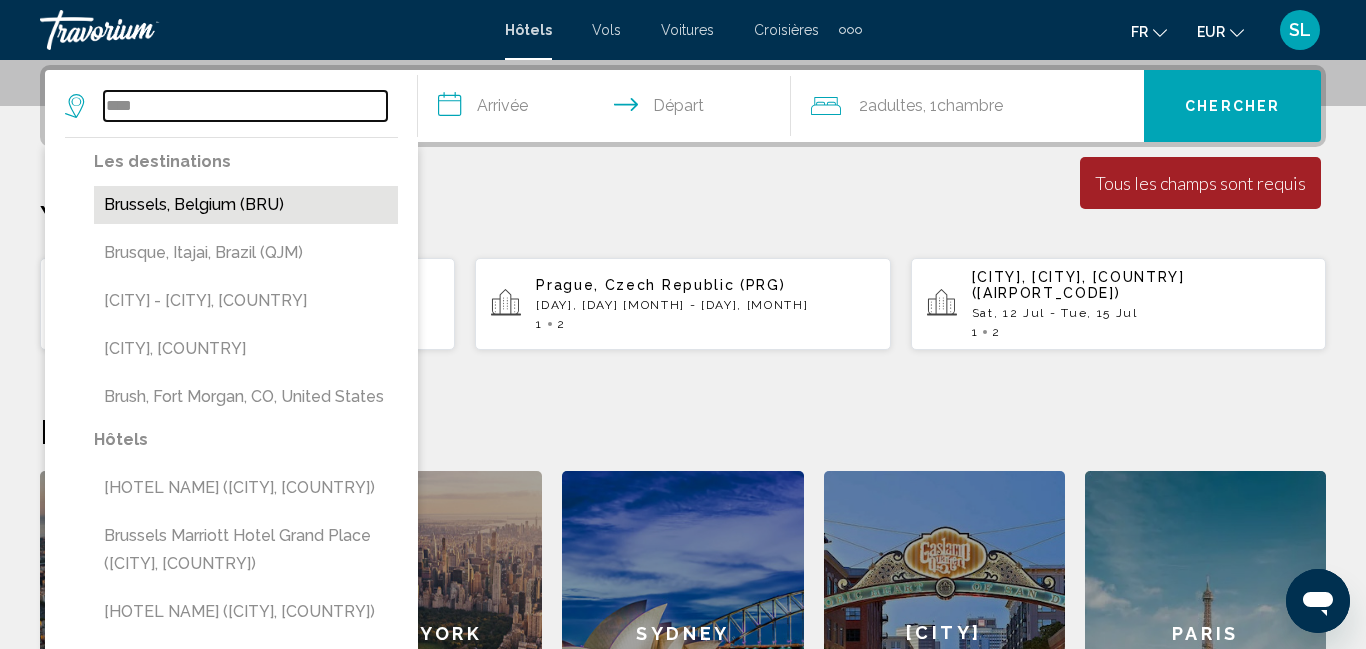 type on "****" 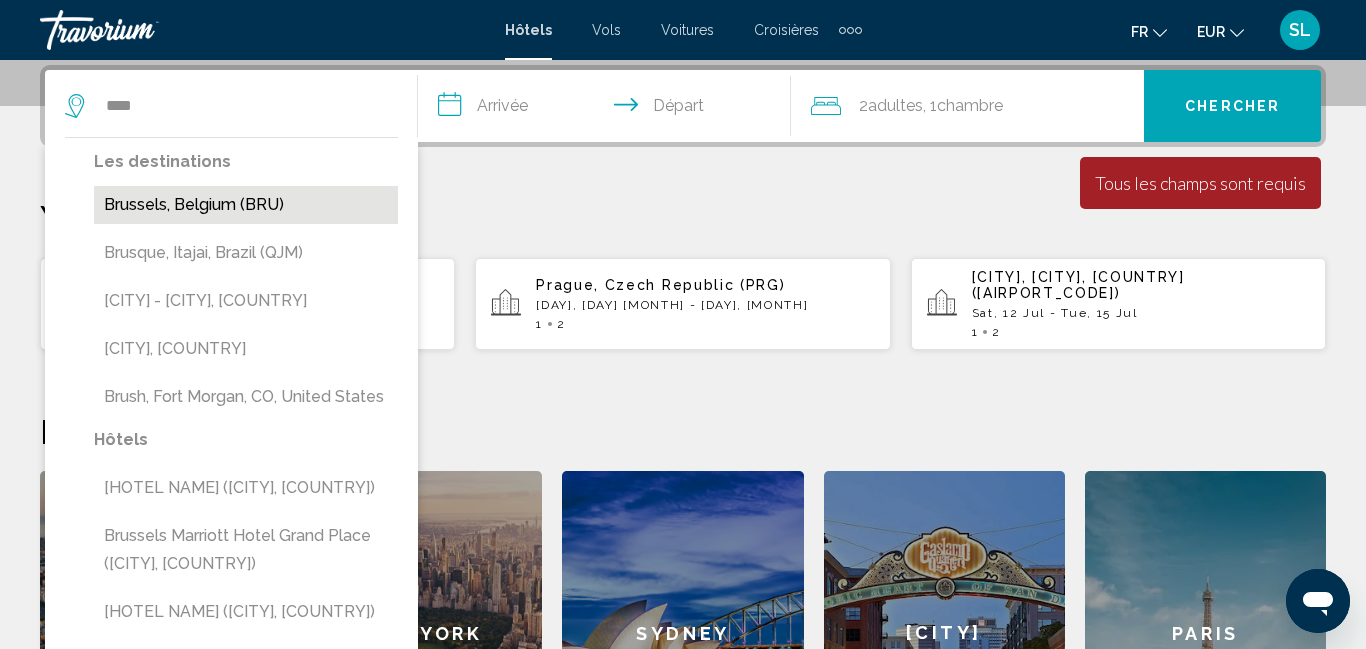 click on "Brussels, Belgium (BRU)" at bounding box center [246, 205] 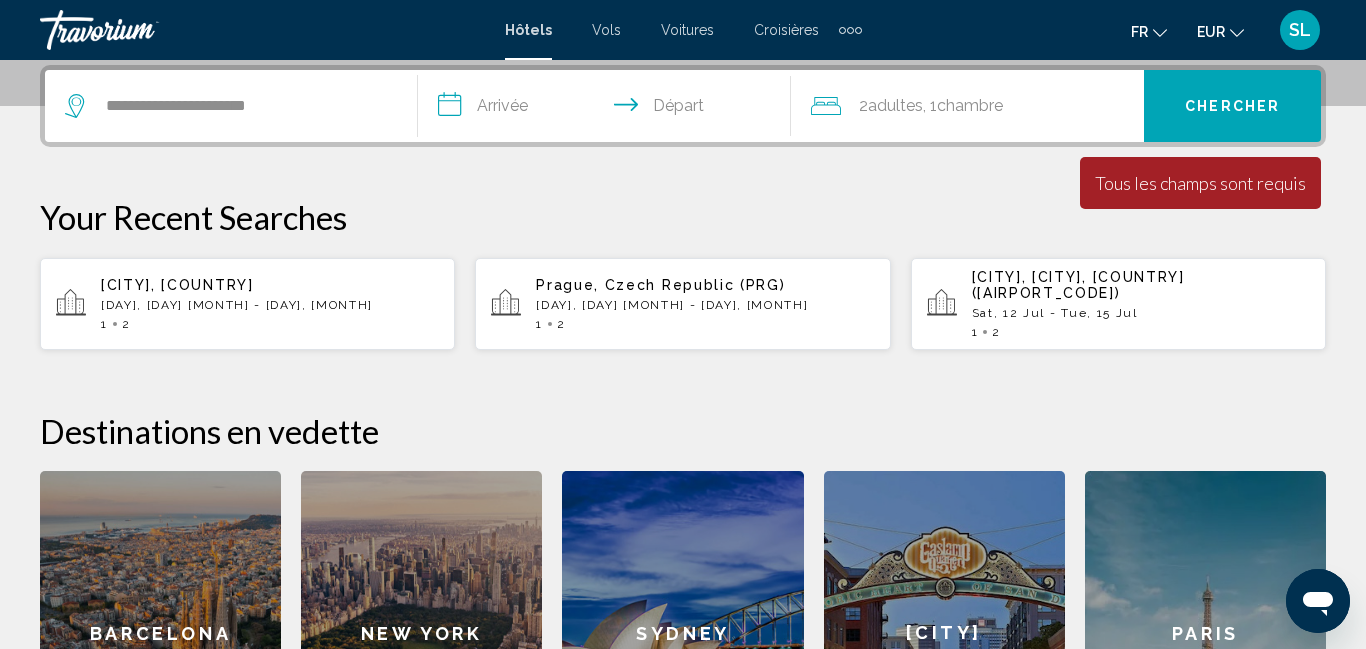 click on "**********" at bounding box center [608, 109] 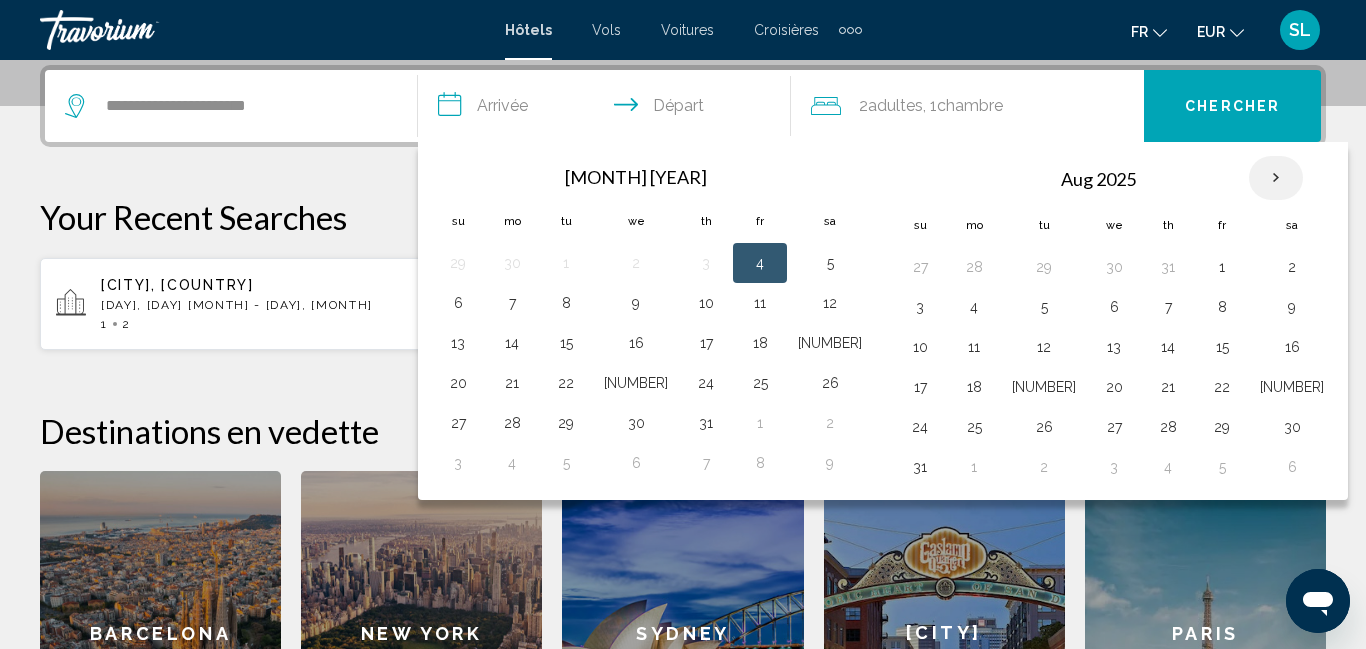 click at bounding box center [1276, 178] 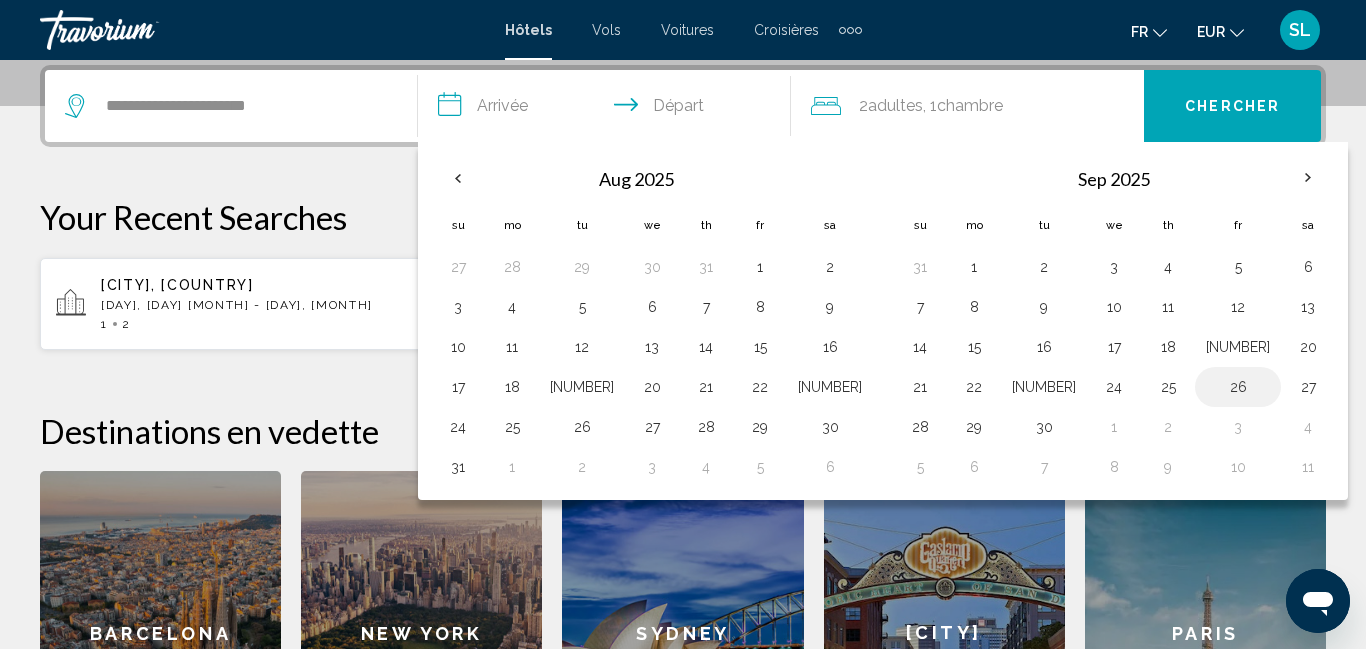 click on "26" at bounding box center (1238, 387) 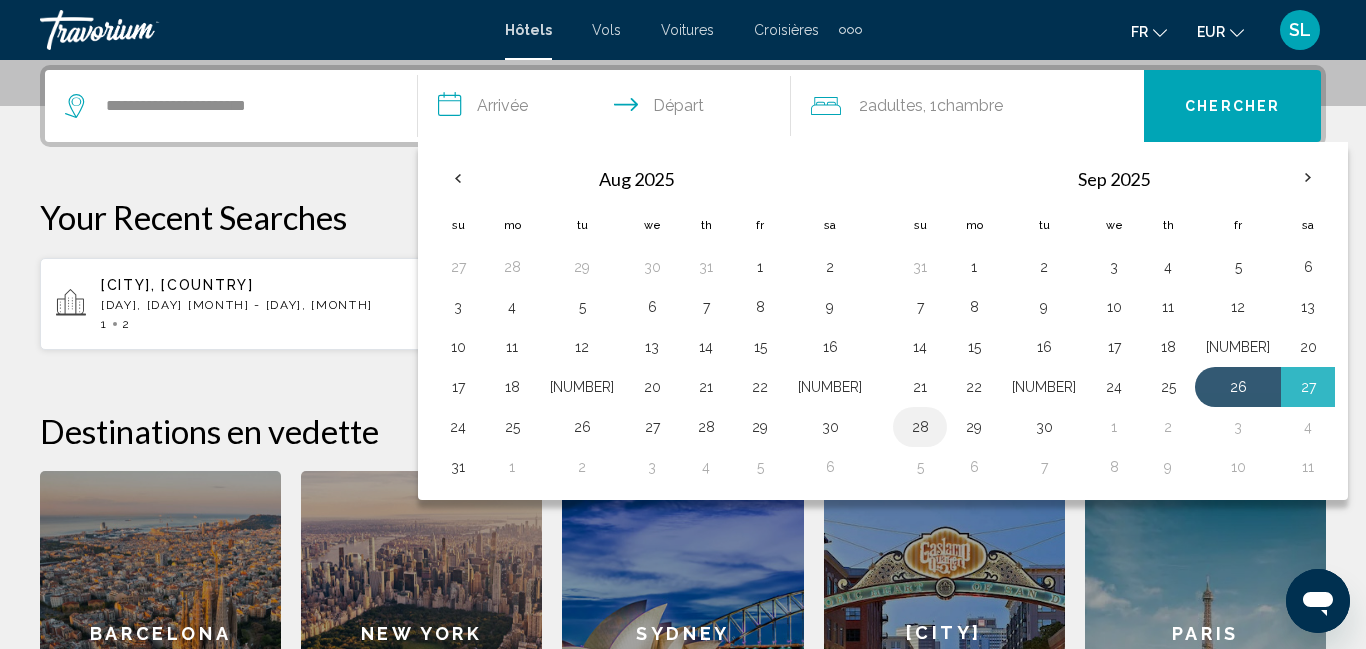click on "28" at bounding box center (920, 427) 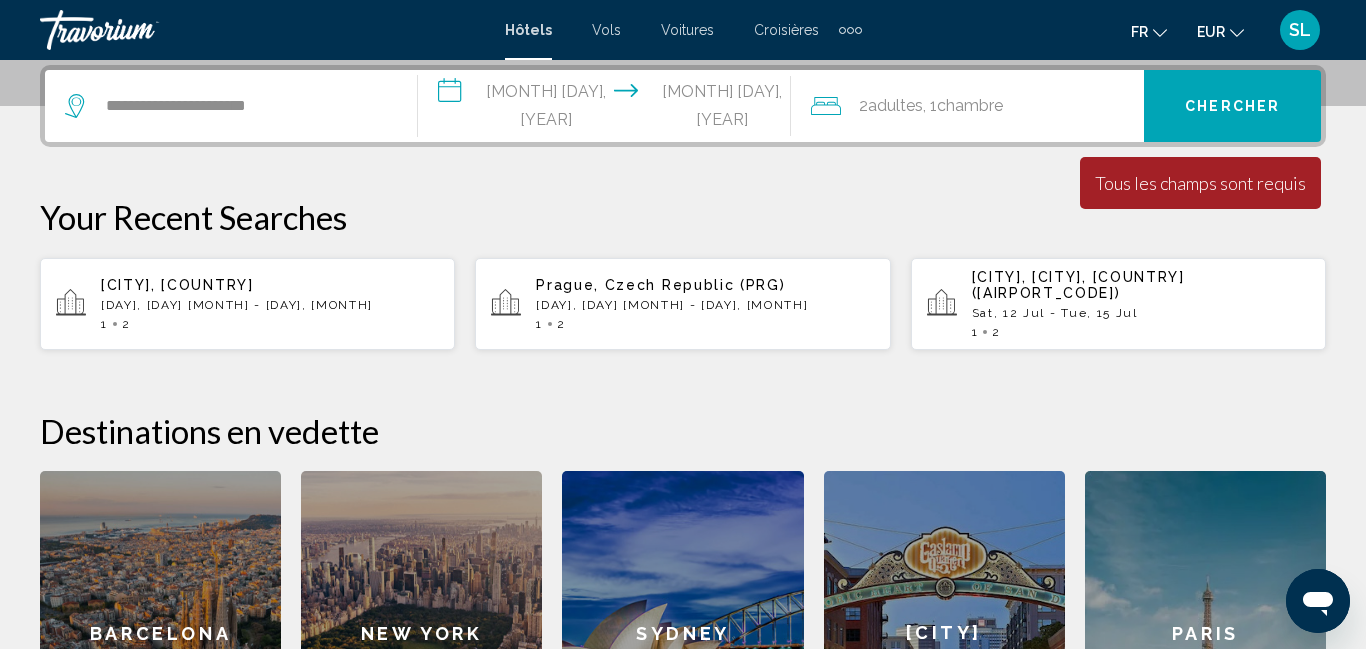 click on "Chercher" at bounding box center (1232, 106) 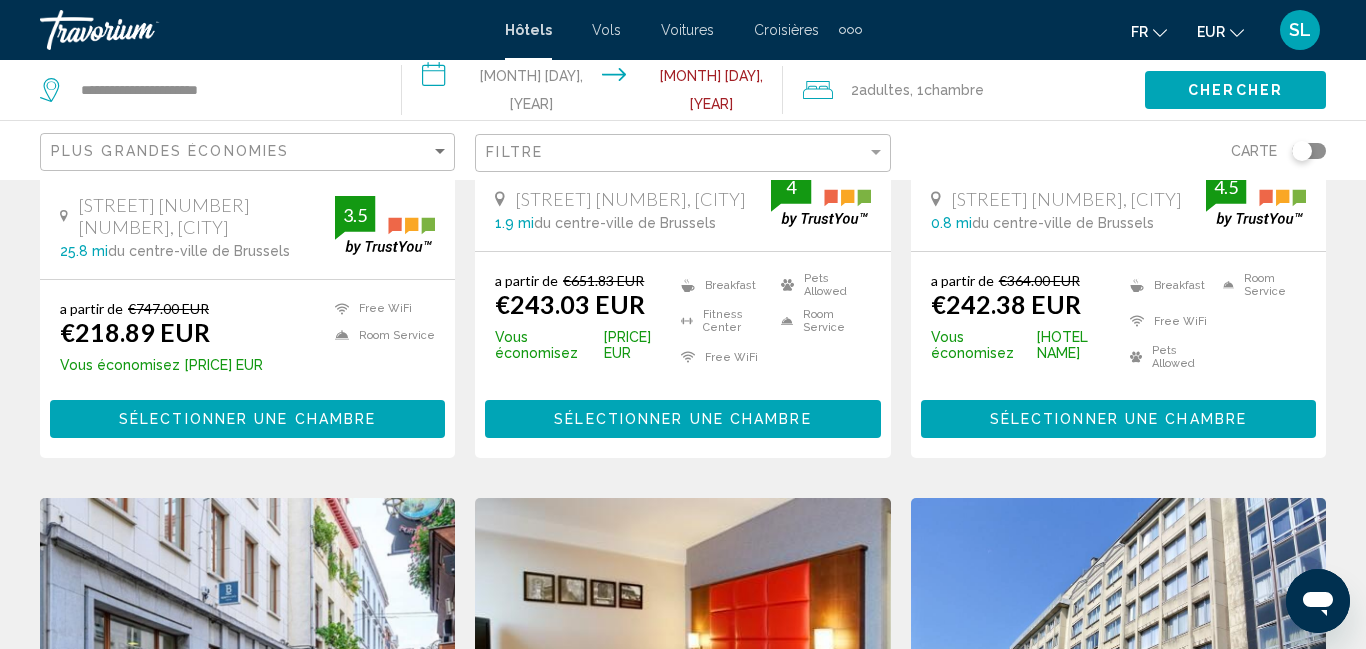 scroll, scrollTop: 0, scrollLeft: 0, axis: both 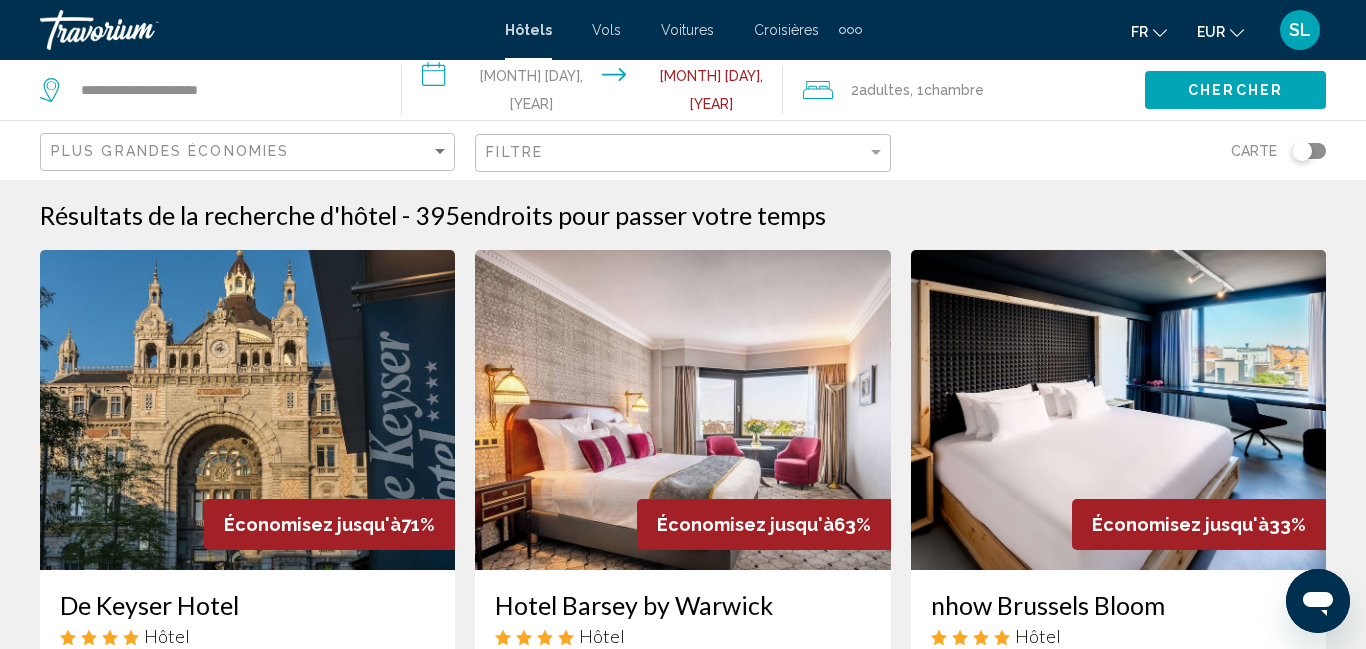 click on "Filtre" at bounding box center [682, 153] 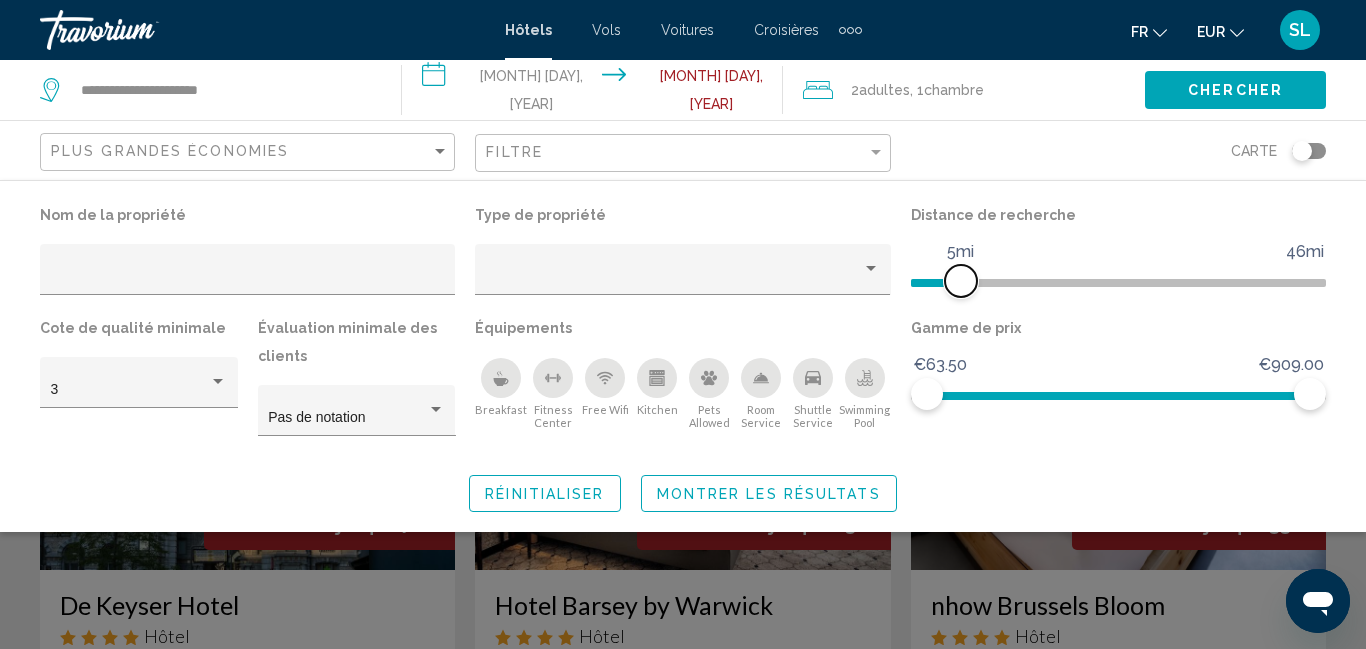 drag, startPoint x: 1170, startPoint y: 275, endPoint x: 961, endPoint y: 299, distance: 210.37347 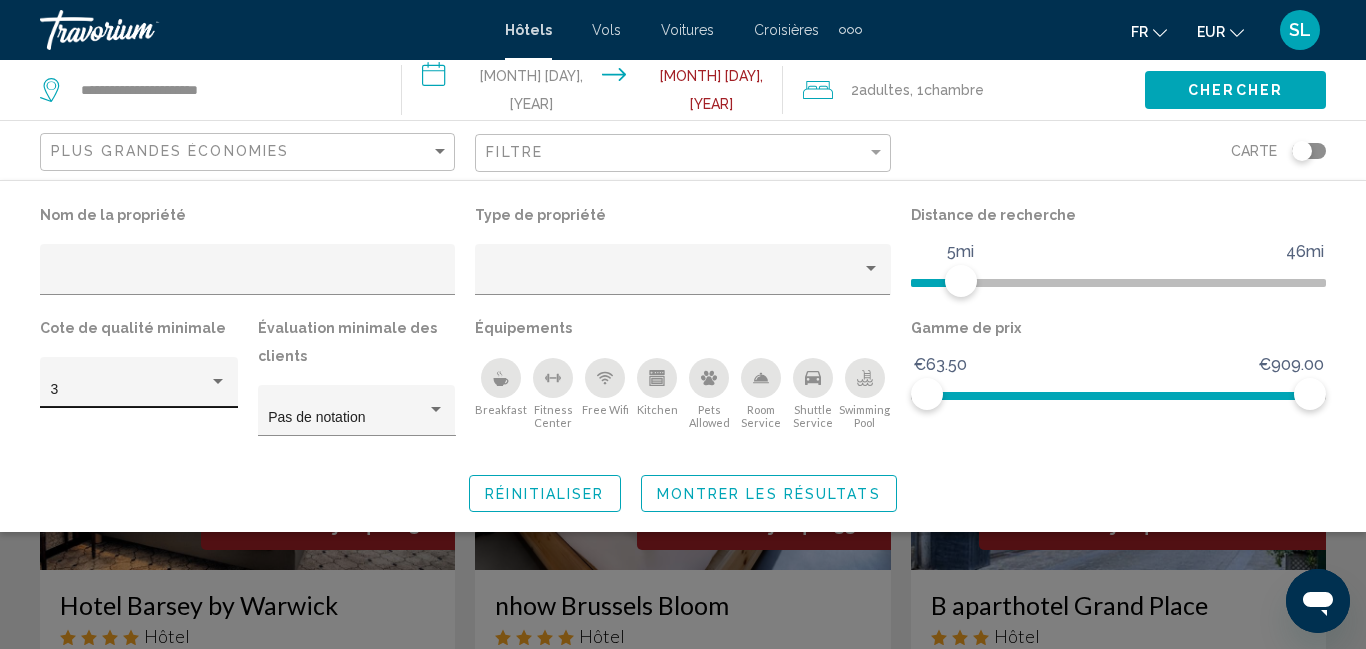 click on "3" at bounding box center (139, 388) 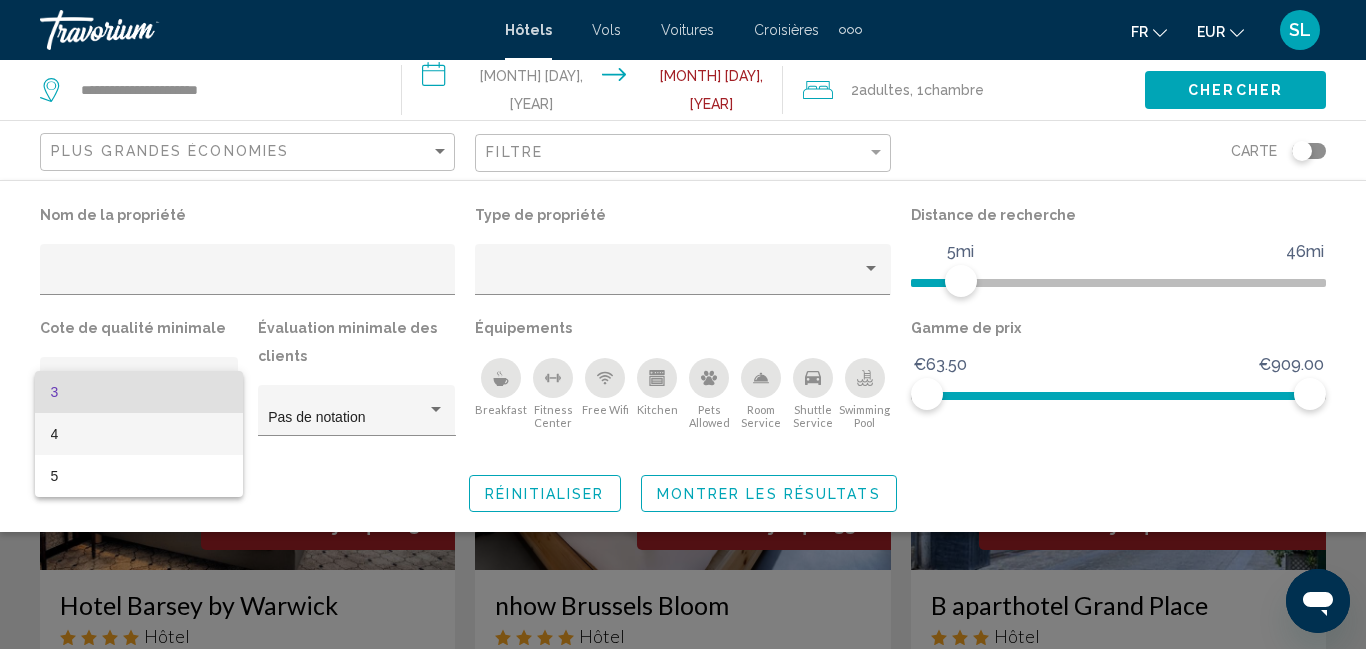 click on "4" at bounding box center (139, 434) 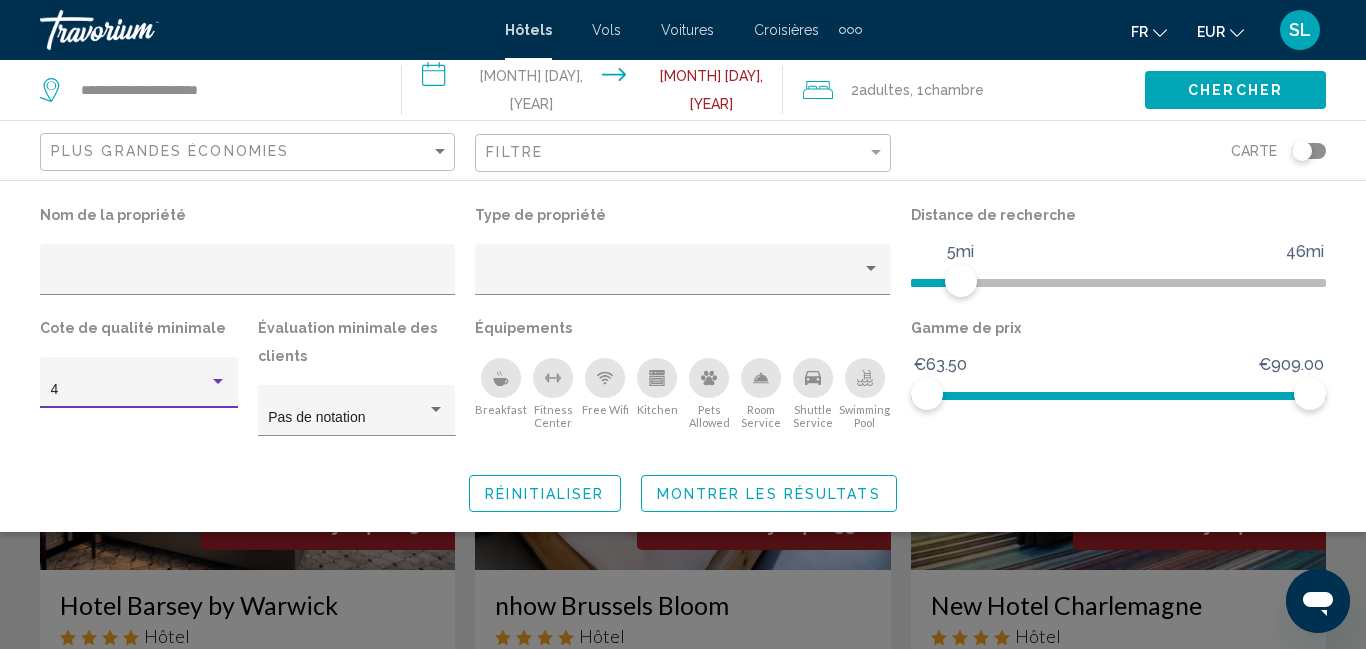 click on "Montrer les résultats" at bounding box center (769, 494) 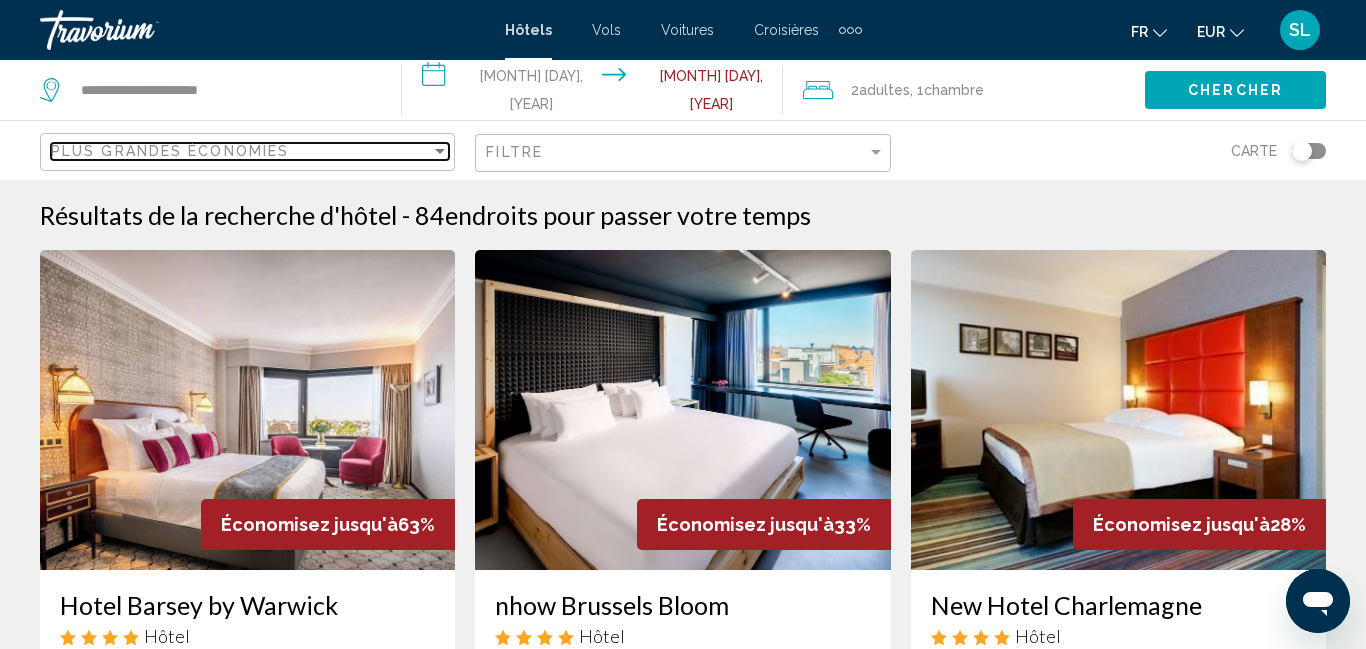 click on "Plus grandes économies" at bounding box center [170, 151] 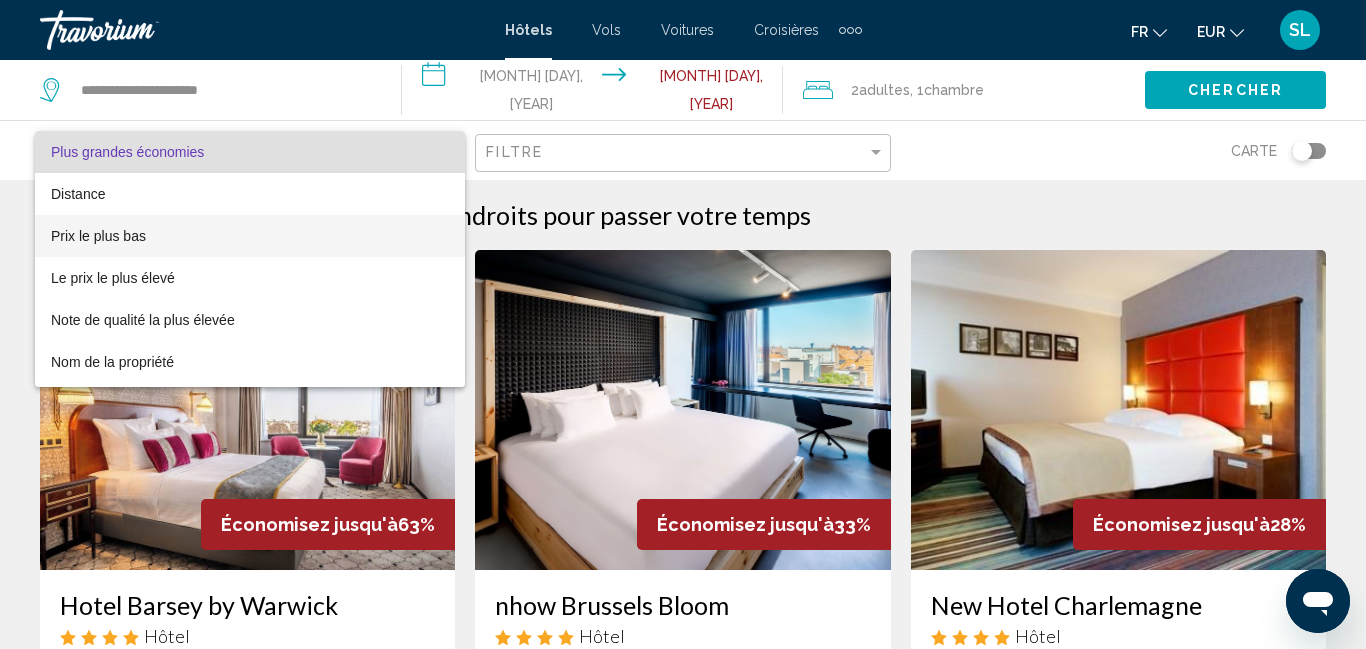 click on "Prix le plus bas" at bounding box center (250, 236) 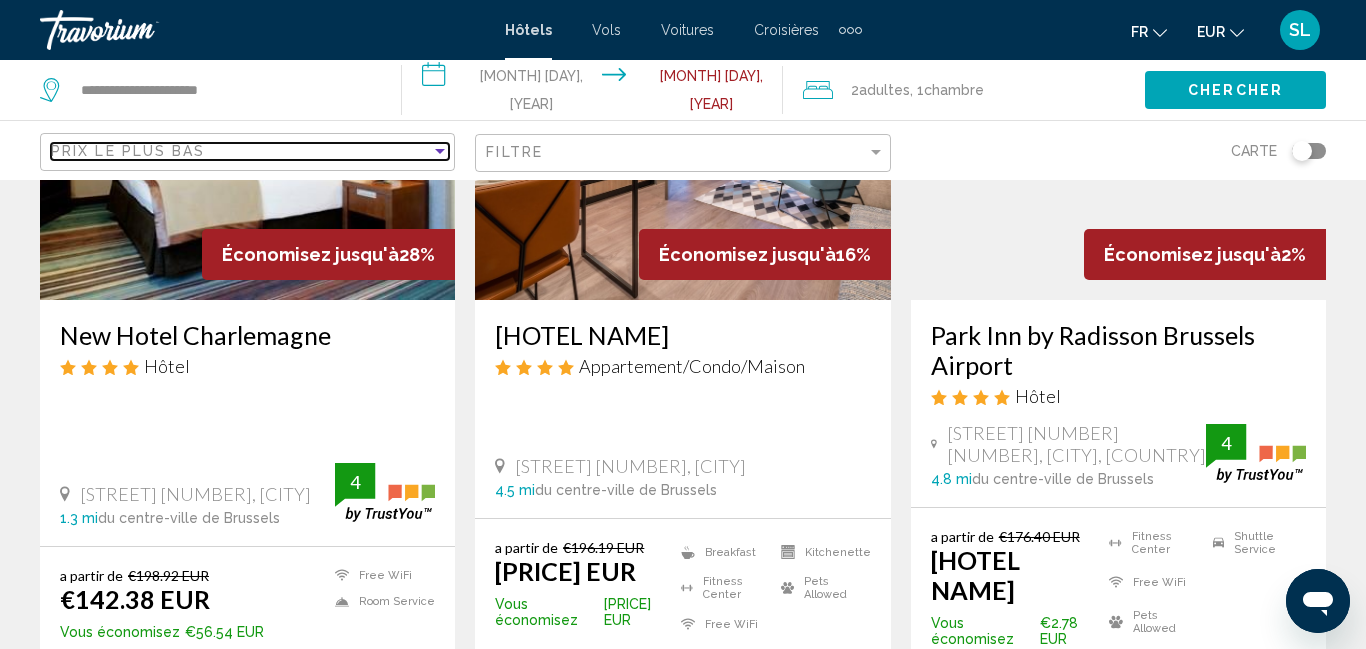 scroll, scrollTop: 281, scrollLeft: 0, axis: vertical 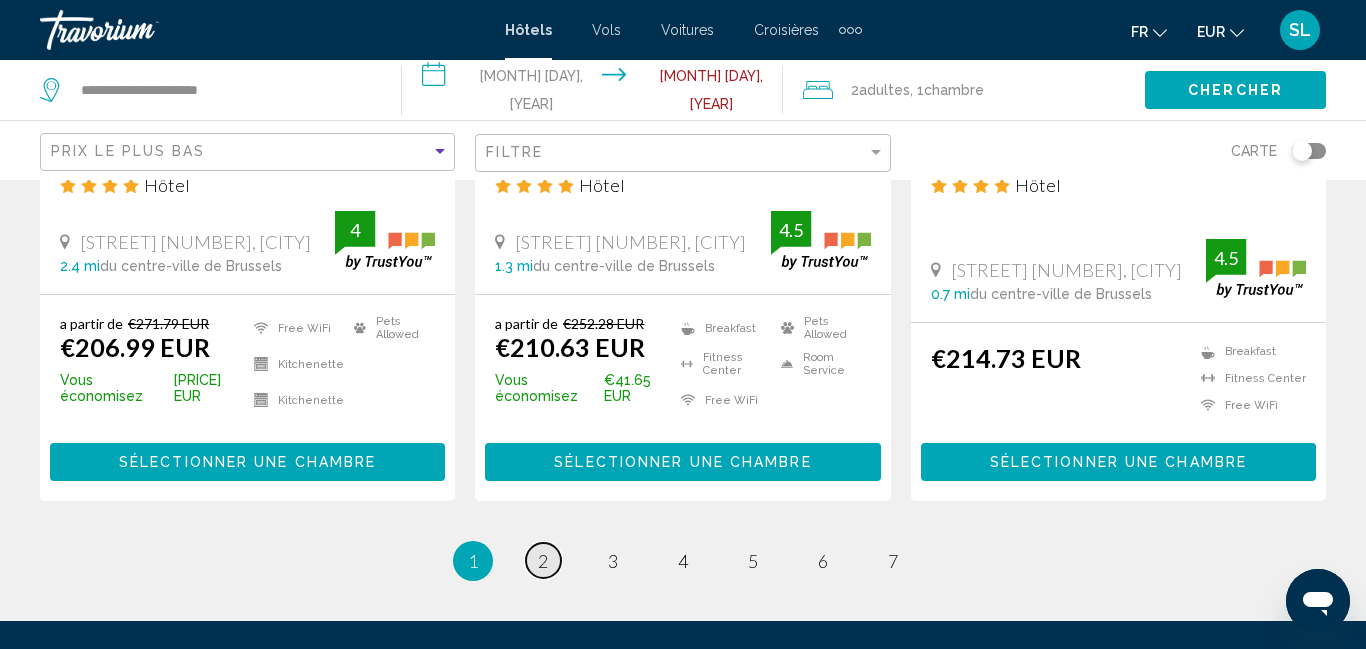 click on "page  2" at bounding box center (543, 560) 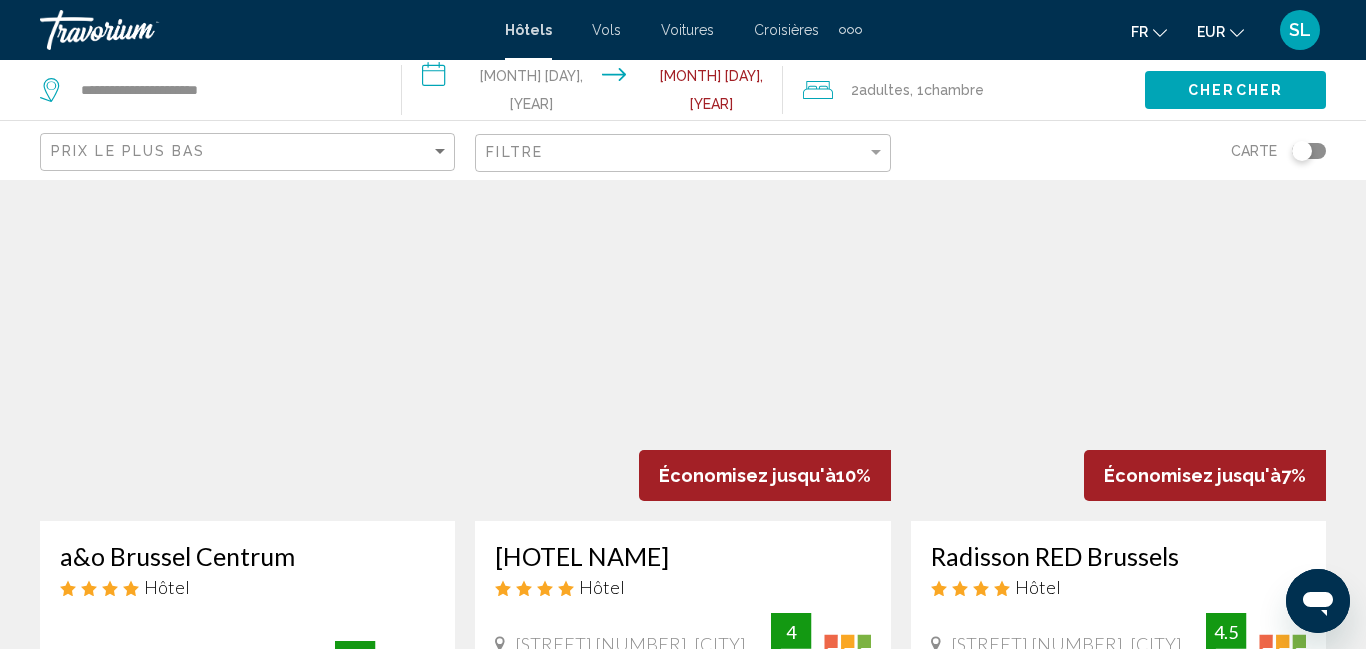 scroll, scrollTop: 0, scrollLeft: 0, axis: both 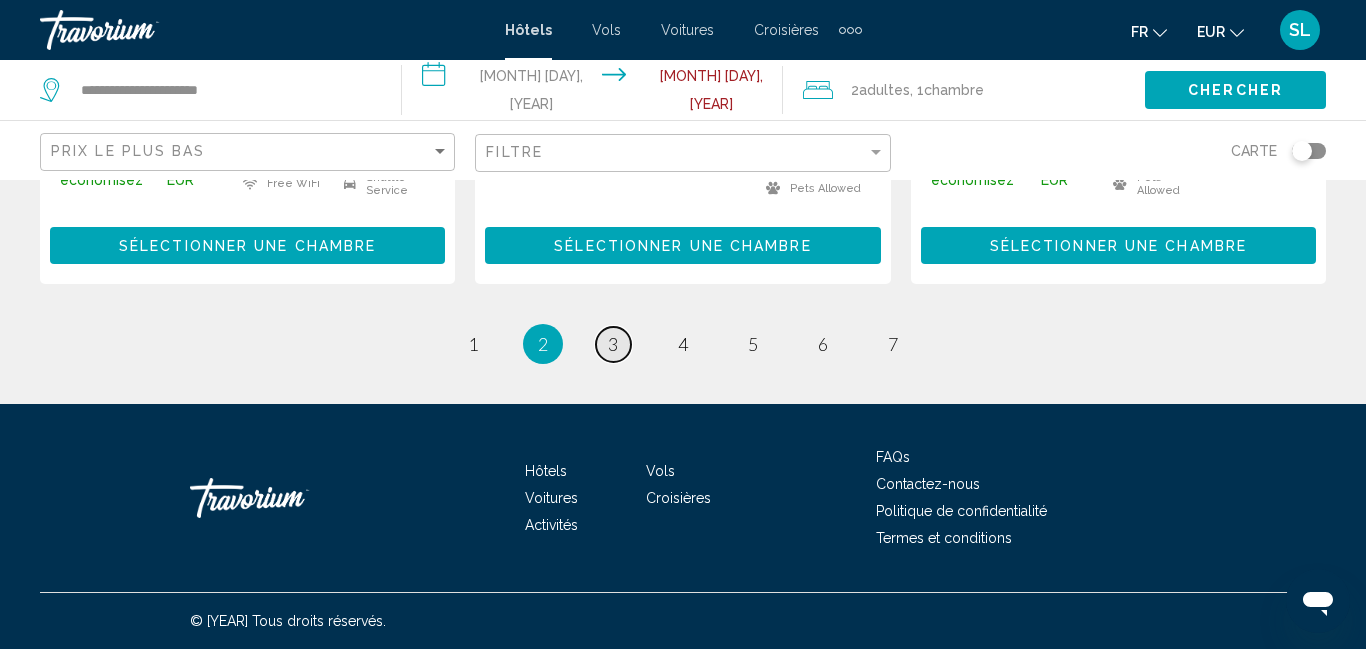 click on "page  3" at bounding box center [473, 344] 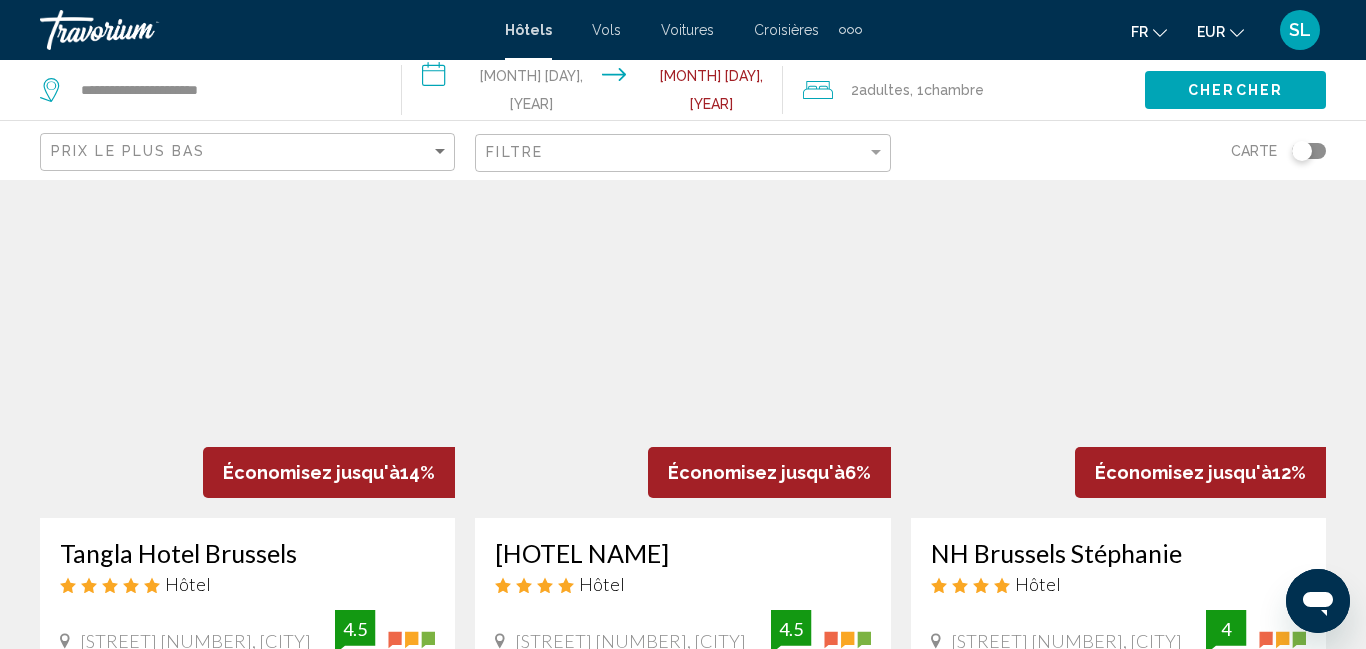 scroll, scrollTop: 0, scrollLeft: 0, axis: both 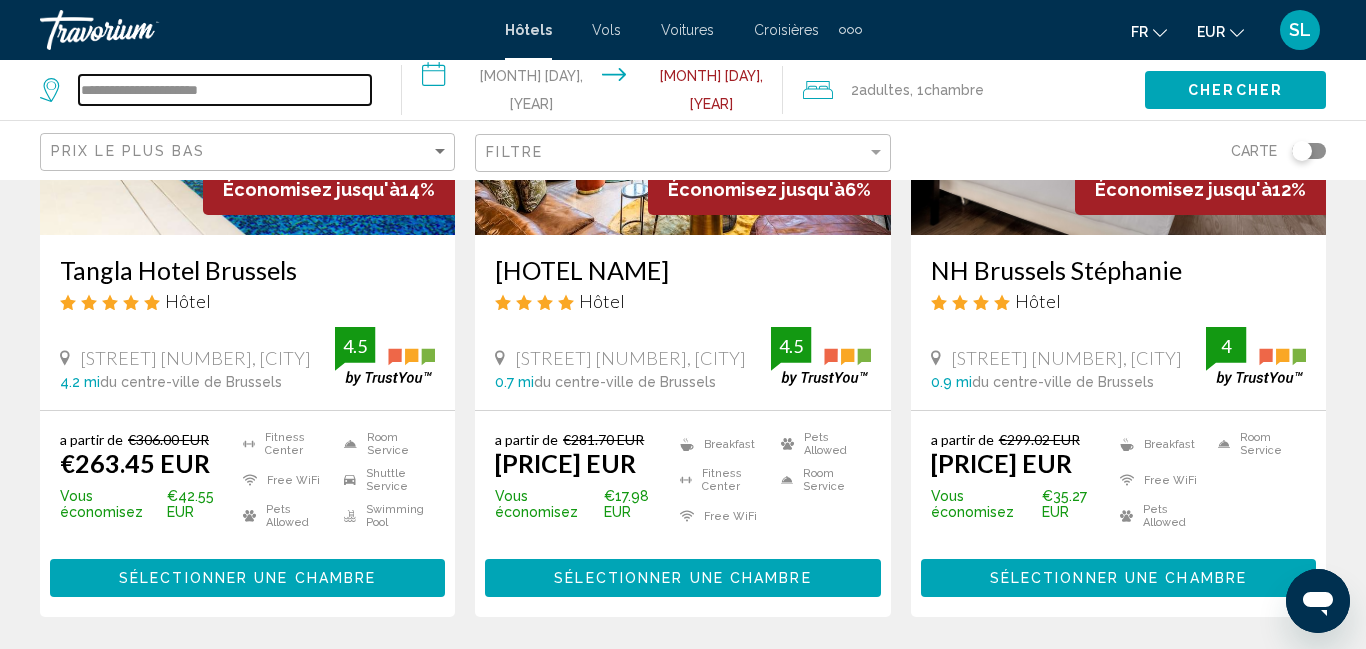 click on "**********" at bounding box center (225, 90) 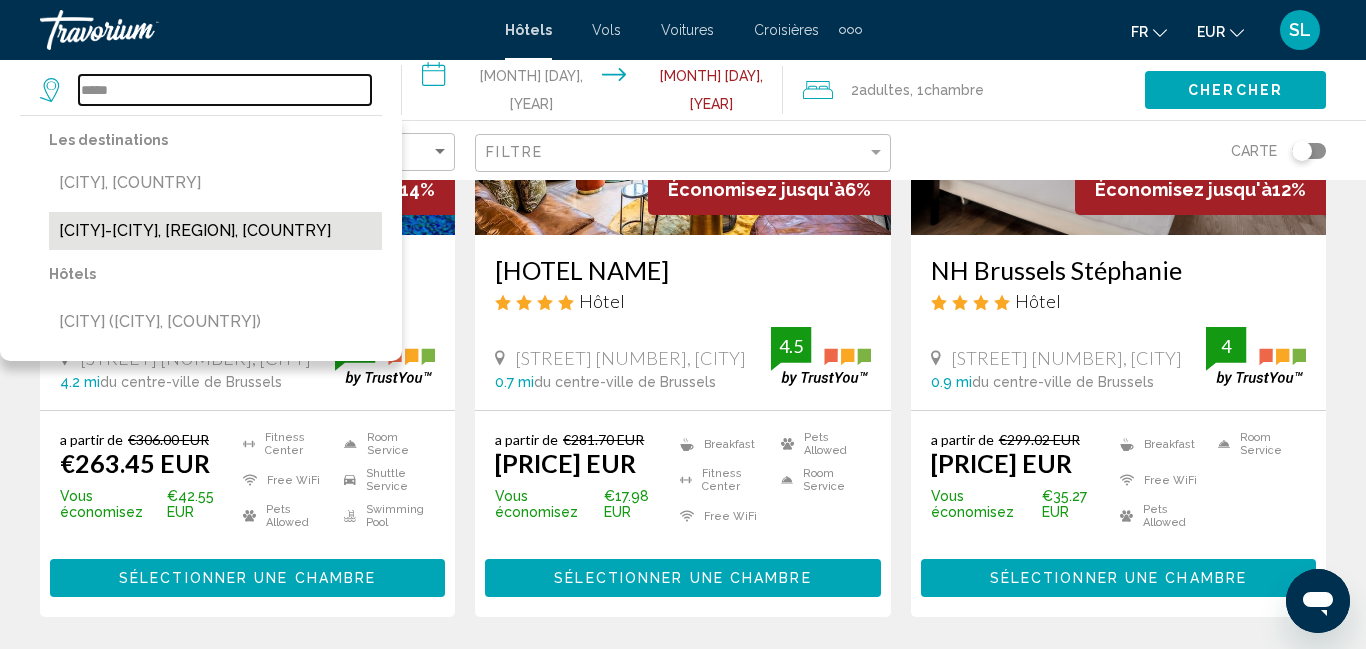 type on "*****" 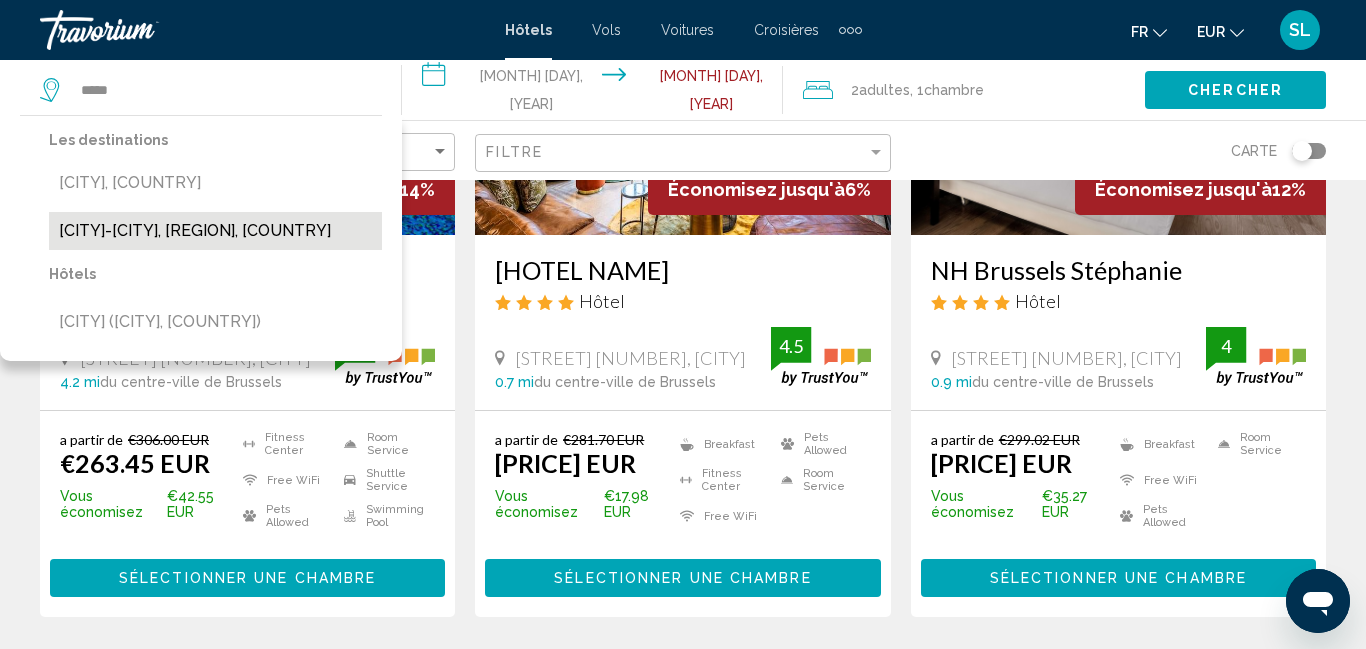 click on "[CITY]-[CITY], [REGION], [COUNTRY]" at bounding box center (215, 231) 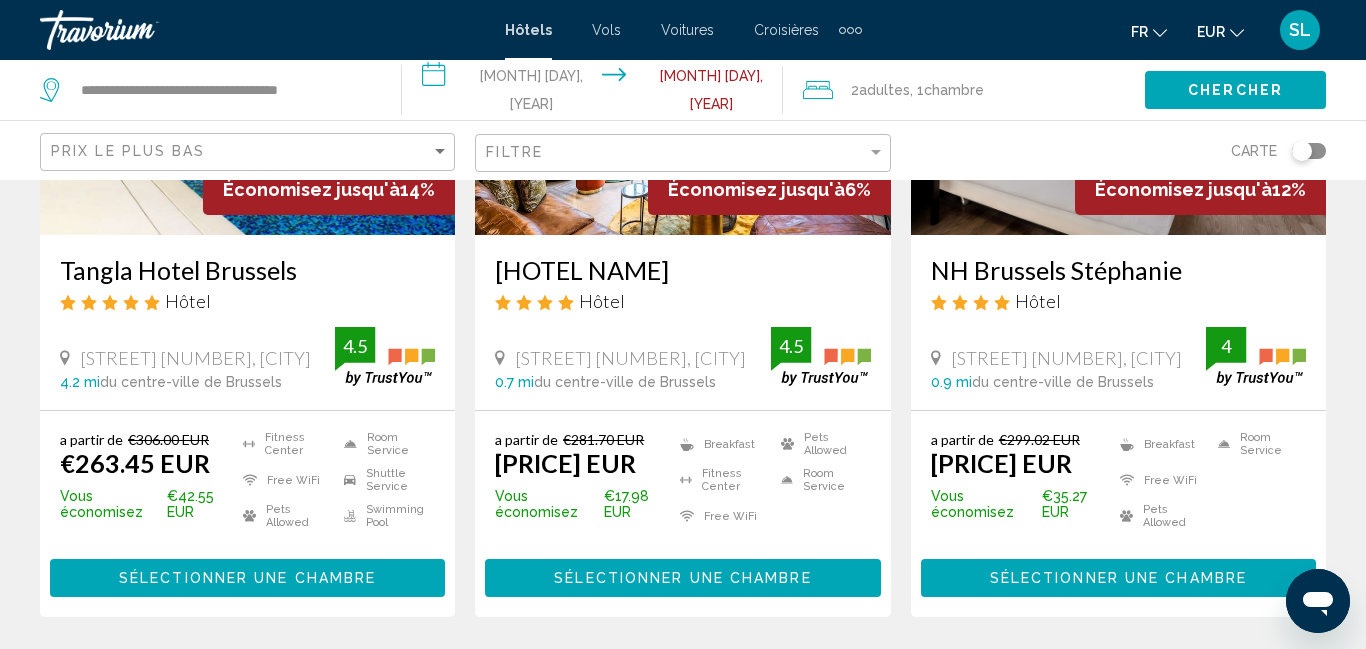 click on "Chercher" at bounding box center [1235, 91] 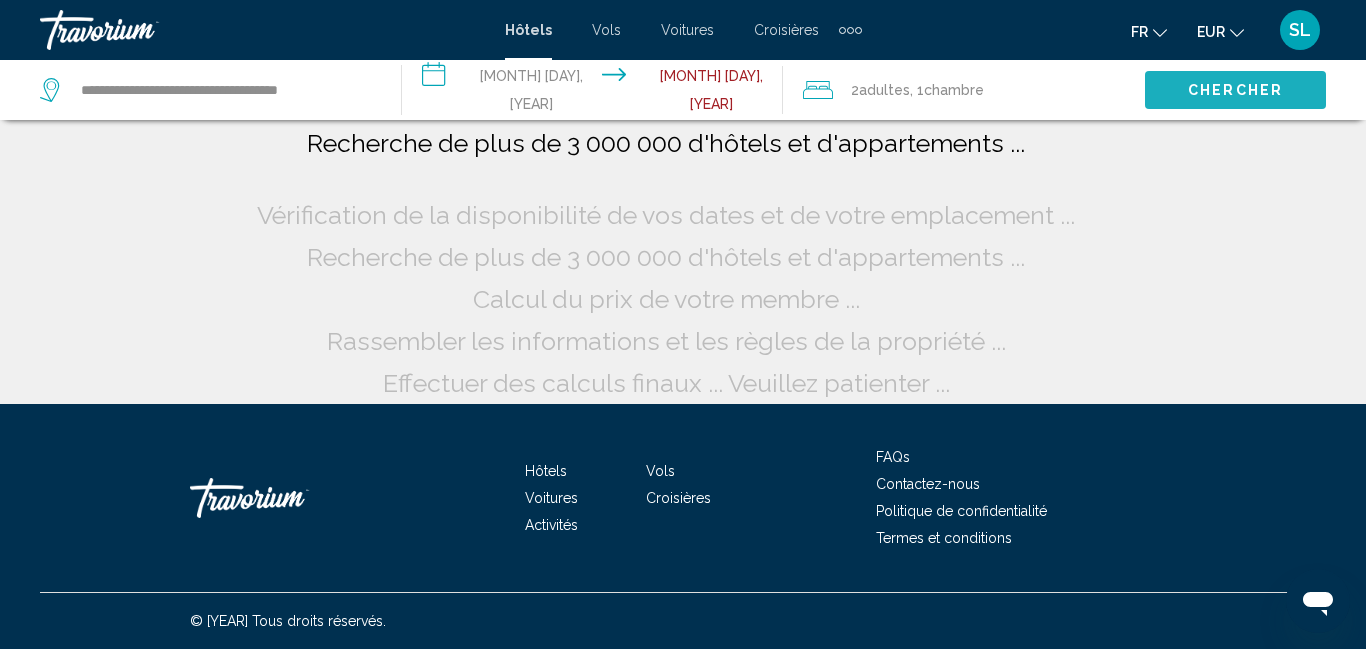 scroll, scrollTop: 8, scrollLeft: 0, axis: vertical 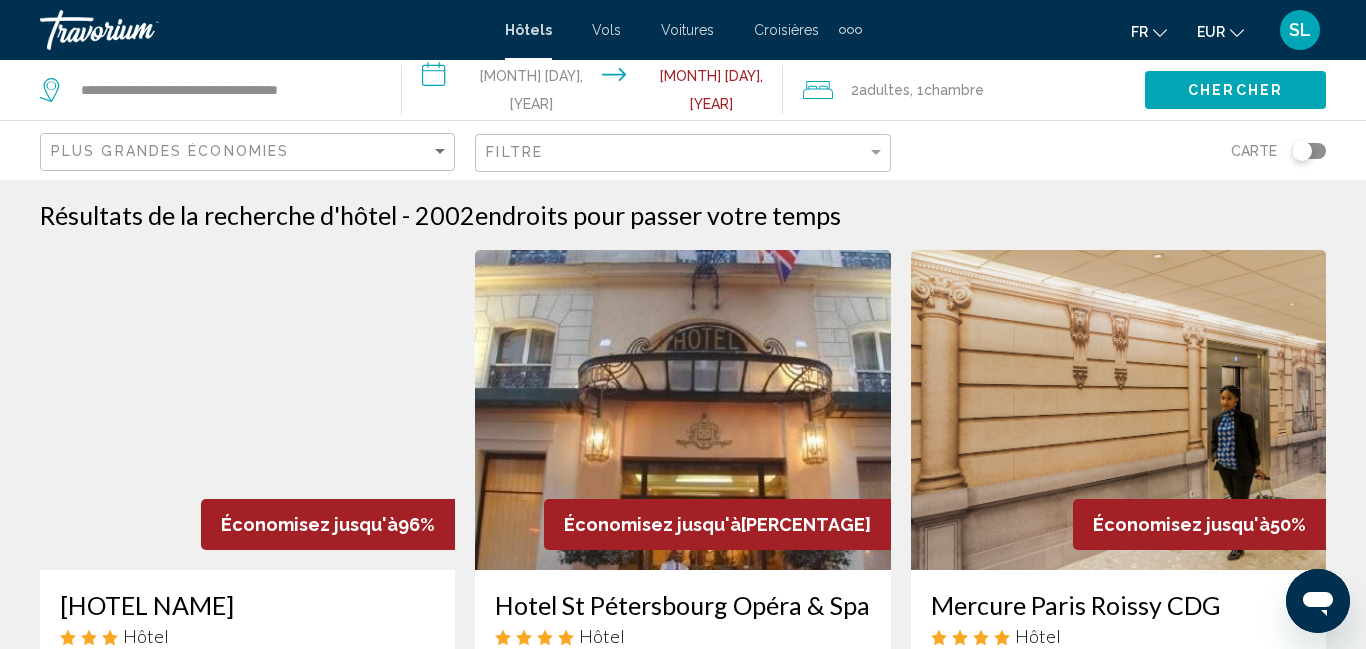 click on "Filtre" at bounding box center (685, 153) 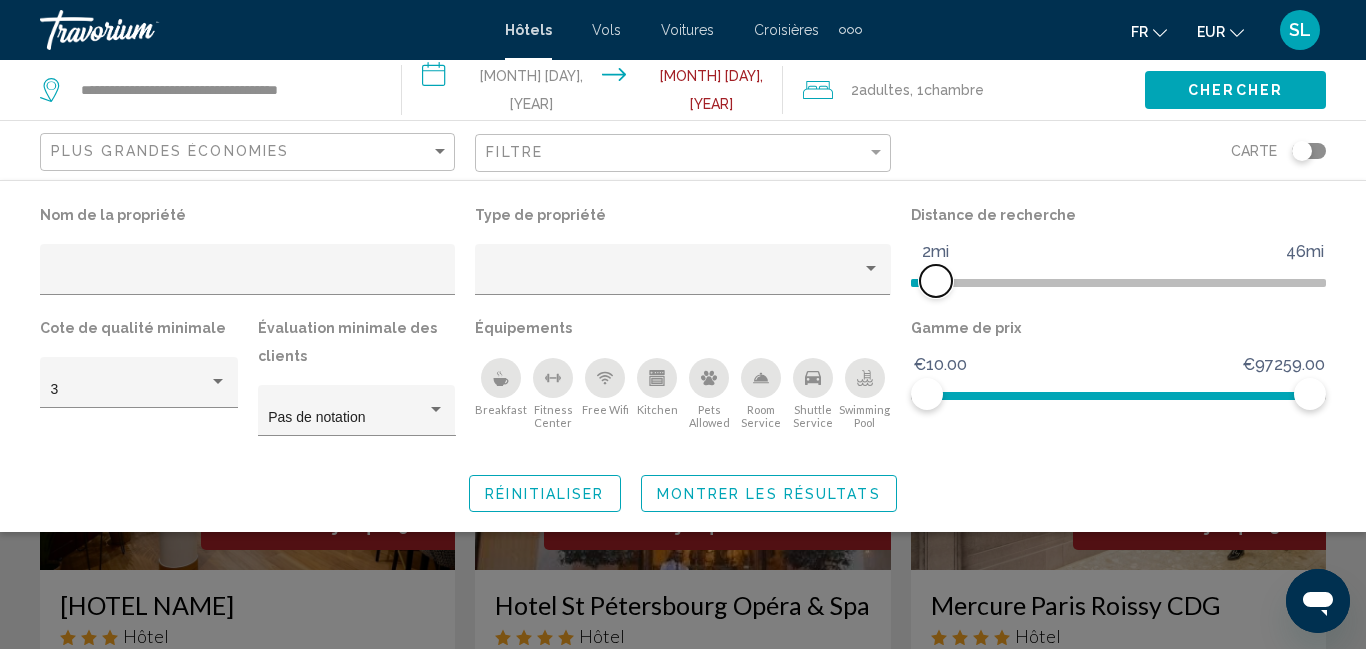 drag, startPoint x: 1169, startPoint y: 277, endPoint x: 933, endPoint y: 296, distance: 236.7636 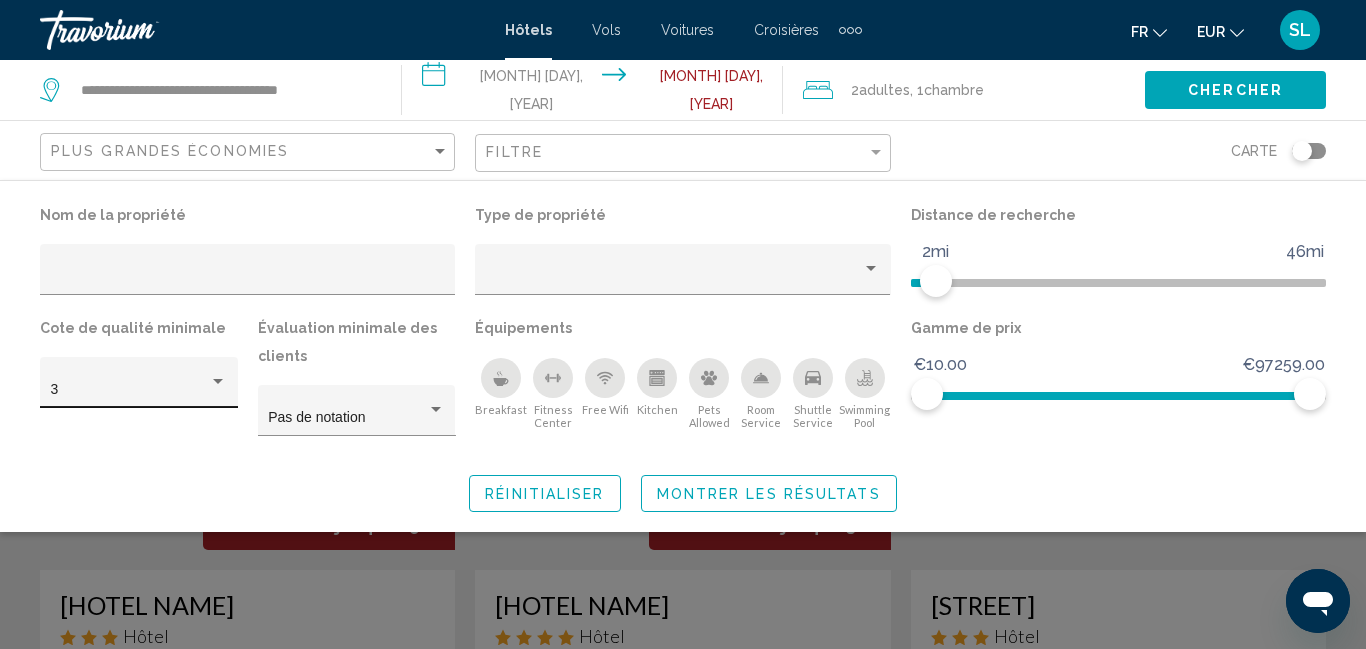 click at bounding box center (218, 382) 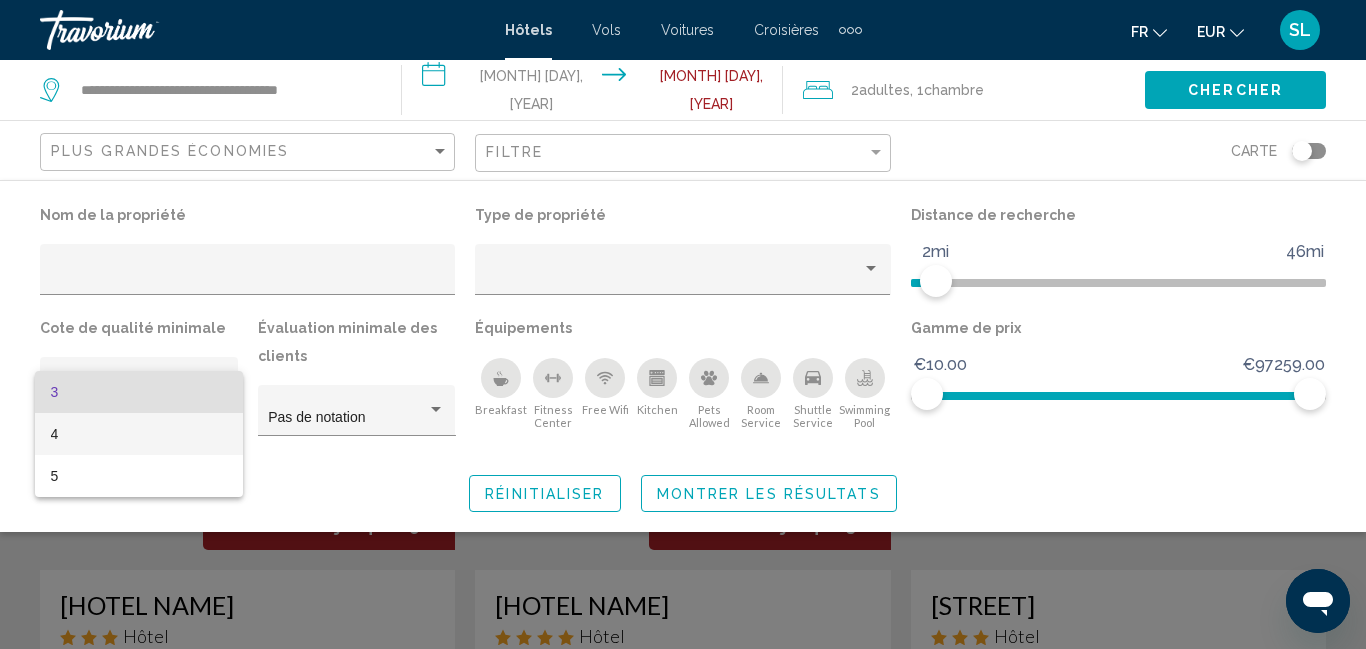 click on "4" at bounding box center (139, 434) 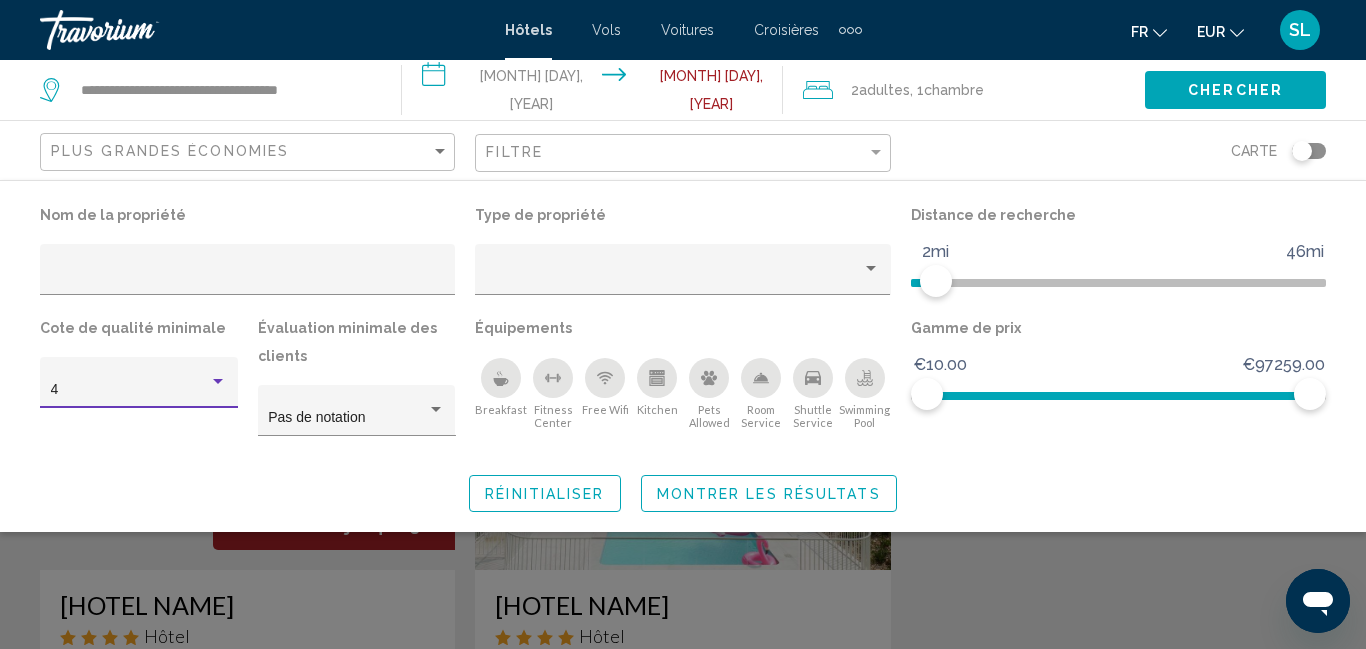 click on "Montrer les résultats" at bounding box center [769, 494] 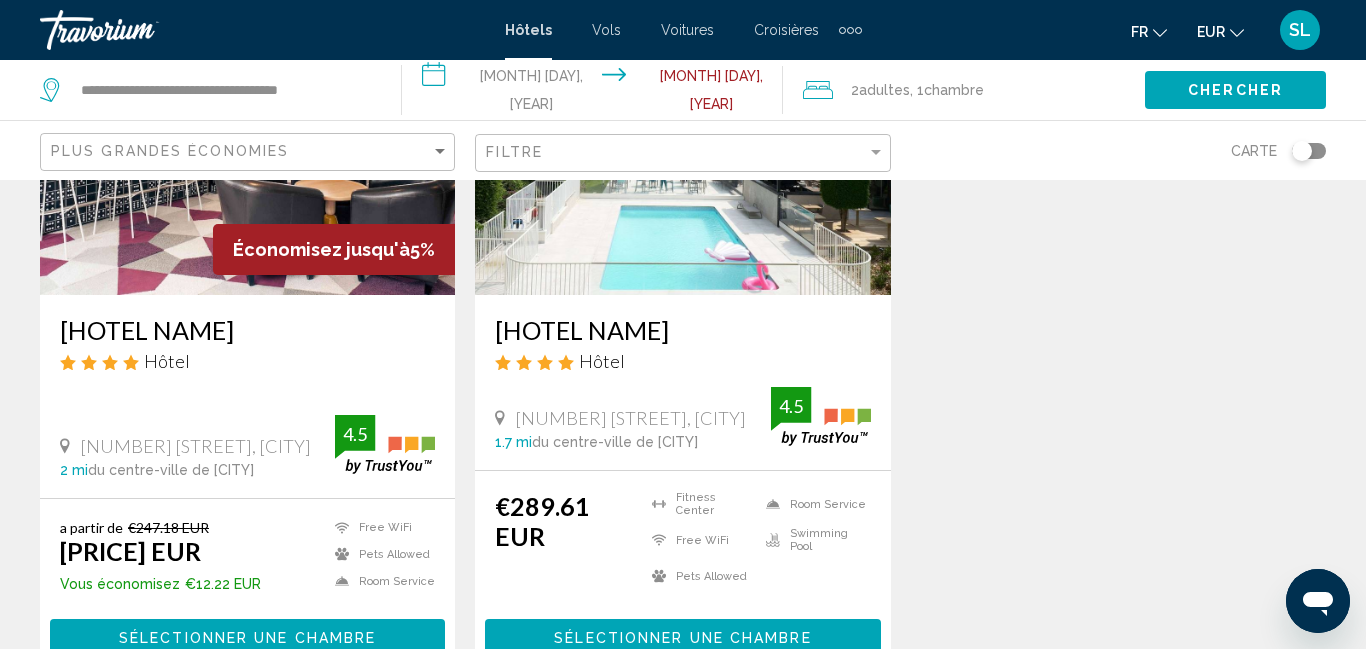 scroll, scrollTop: 273, scrollLeft: 0, axis: vertical 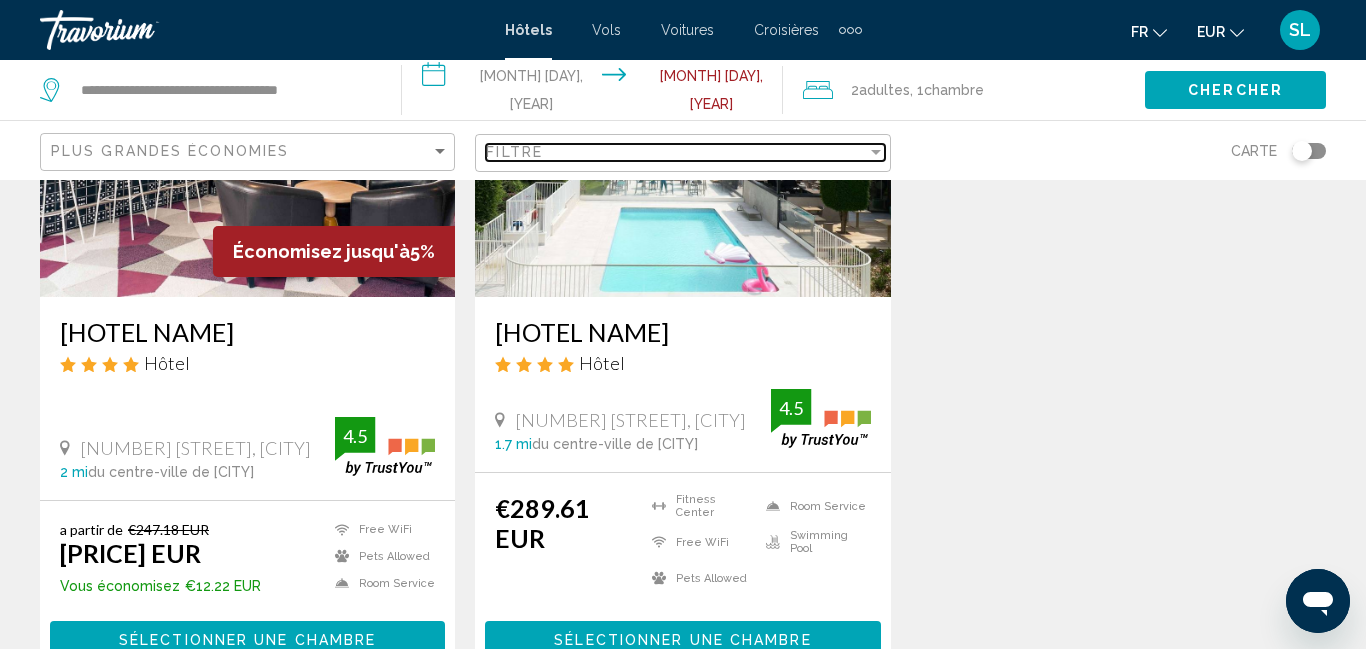 click on "Filtre" at bounding box center [676, 152] 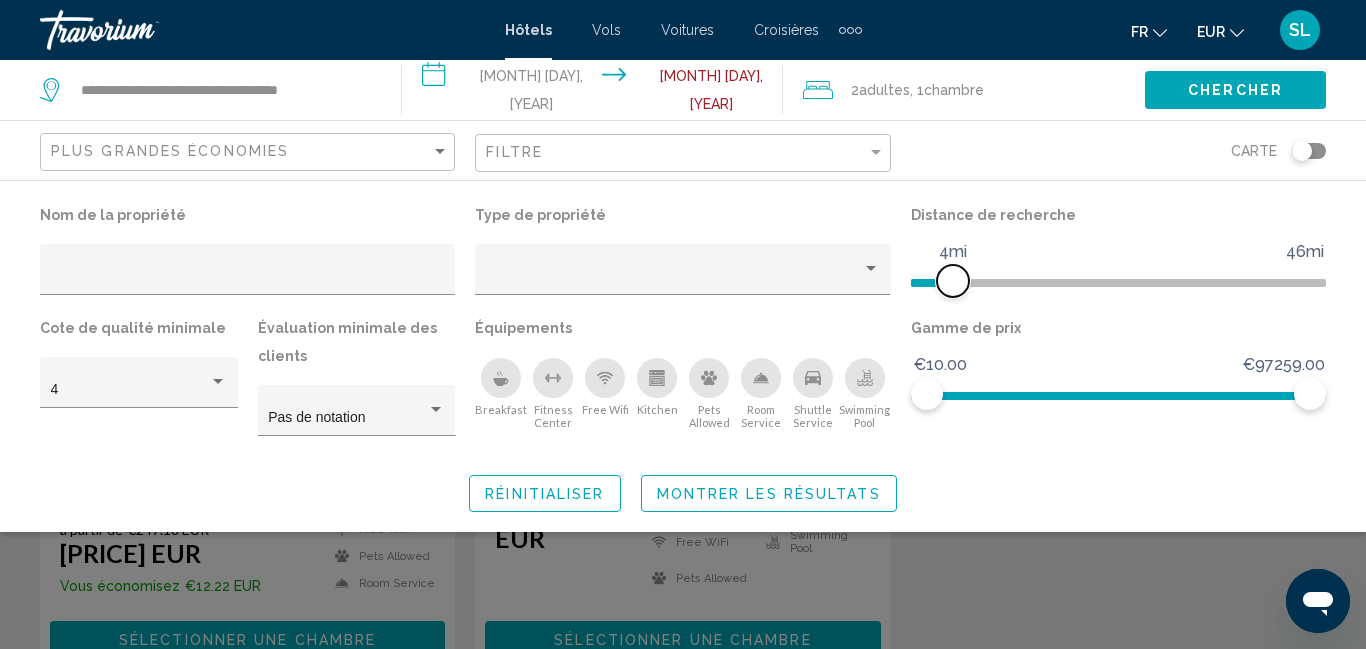 click at bounding box center [953, 281] 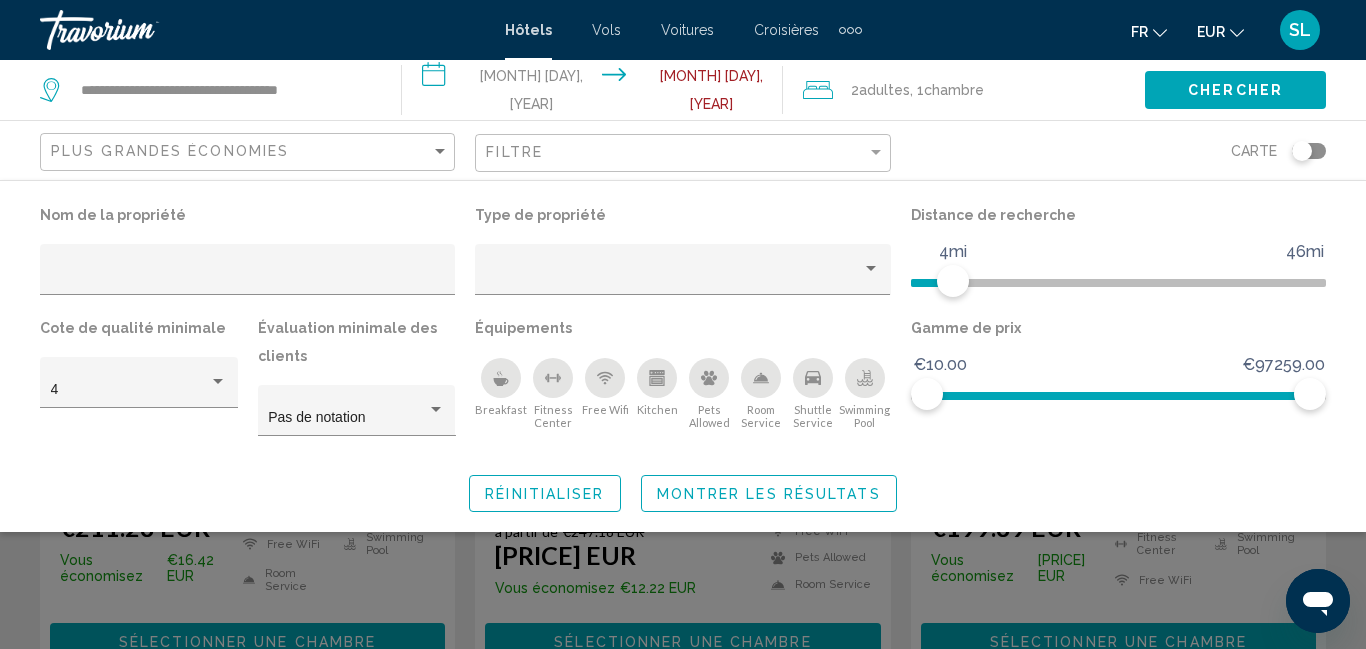 click on "Montrer les résultats" at bounding box center (769, 494) 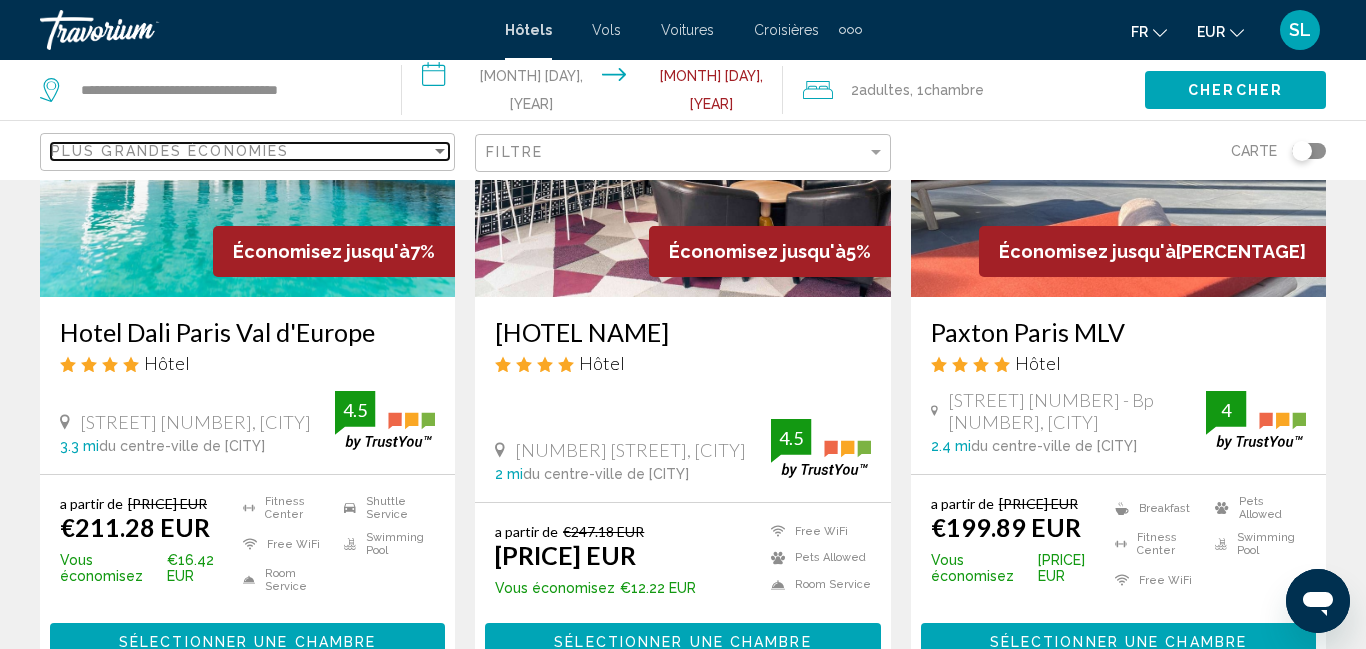 click on "Plus grandes économies" at bounding box center [241, 151] 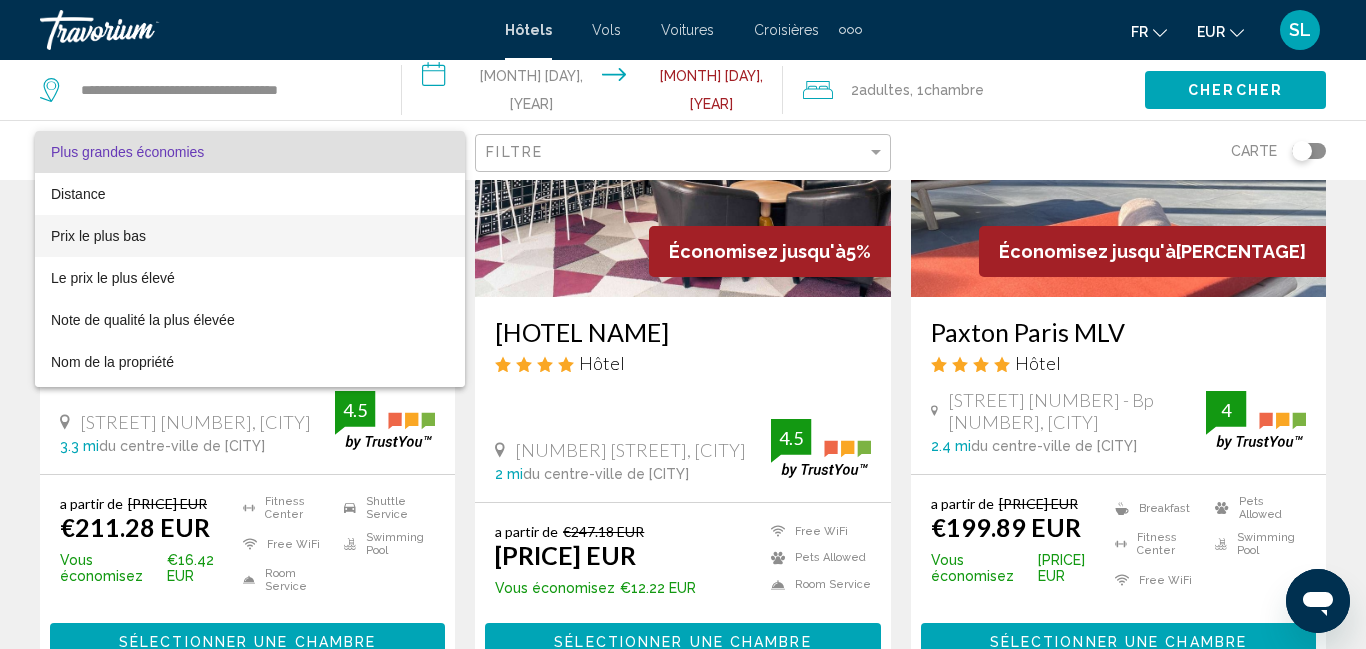 click on "Prix le plus bas" at bounding box center [250, 236] 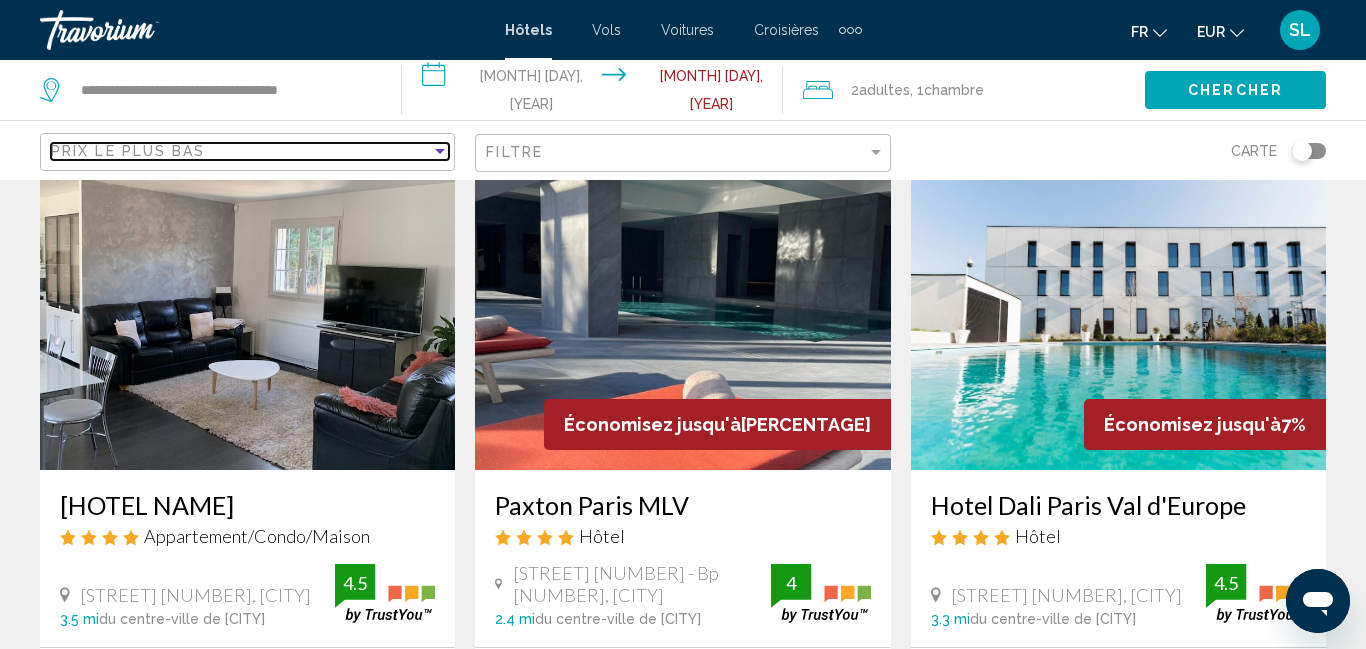 scroll, scrollTop: 109, scrollLeft: 0, axis: vertical 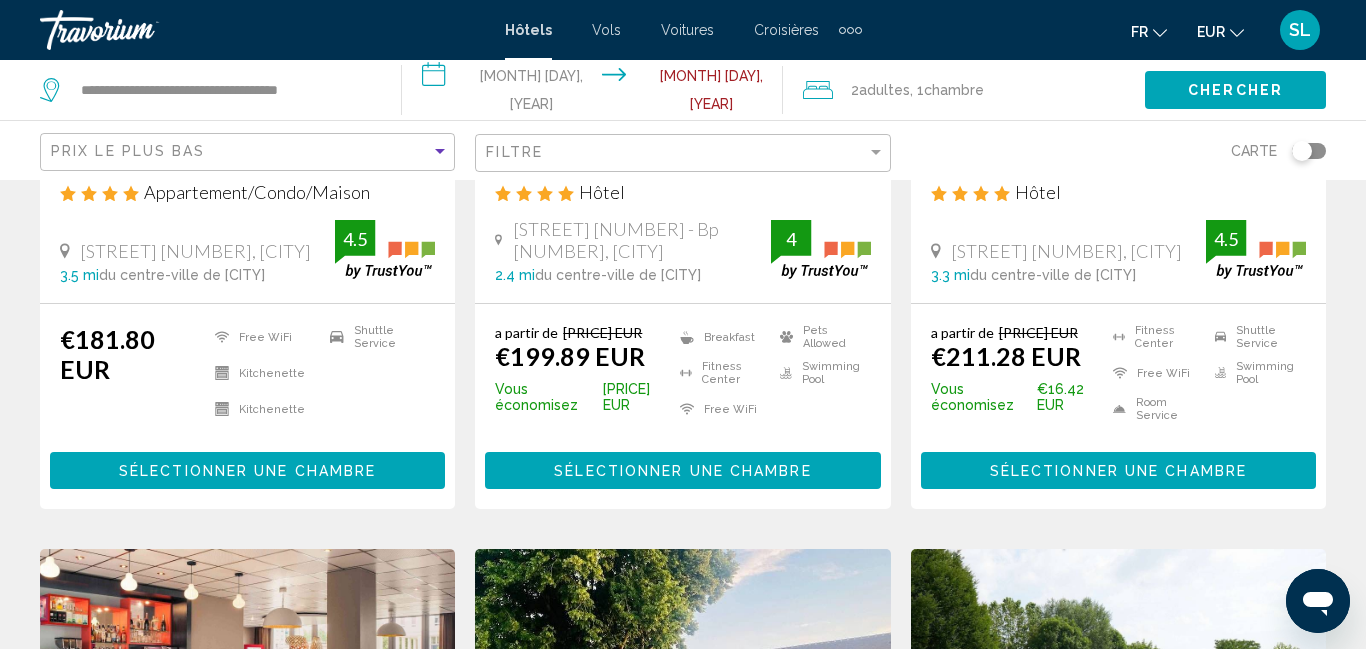 click on "Sélectionner une chambre" at bounding box center (682, 470) 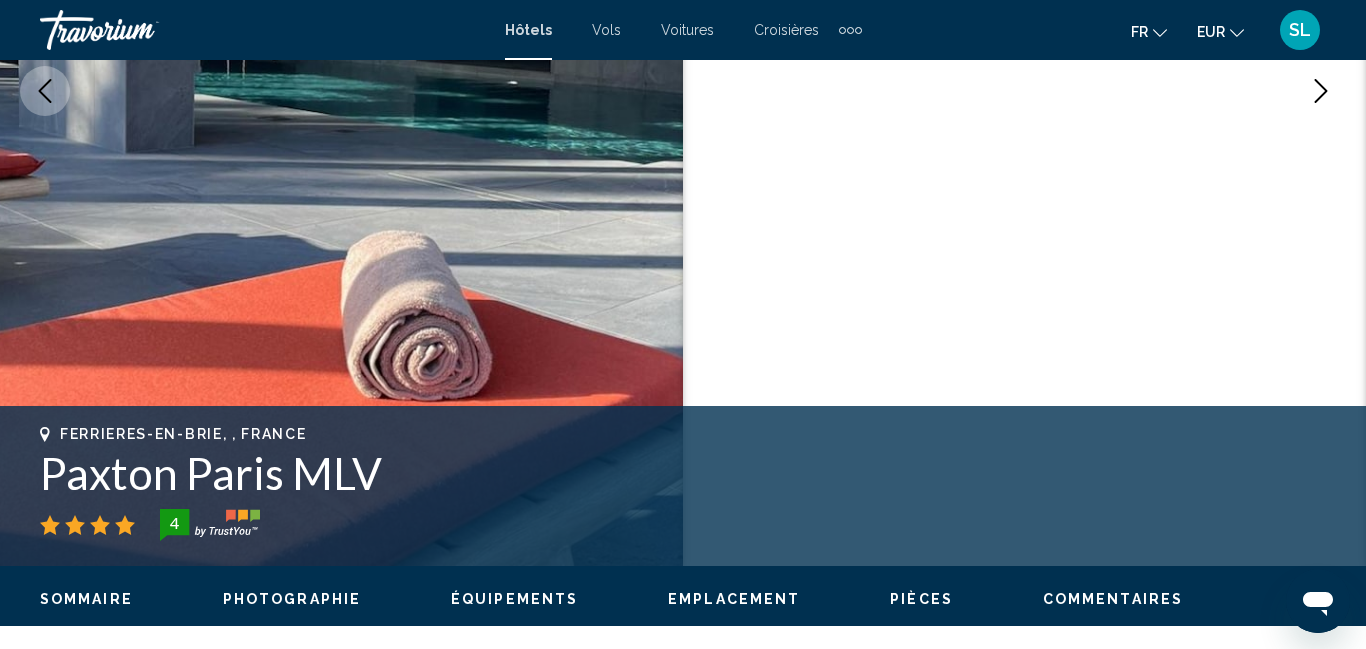scroll, scrollTop: 210, scrollLeft: 0, axis: vertical 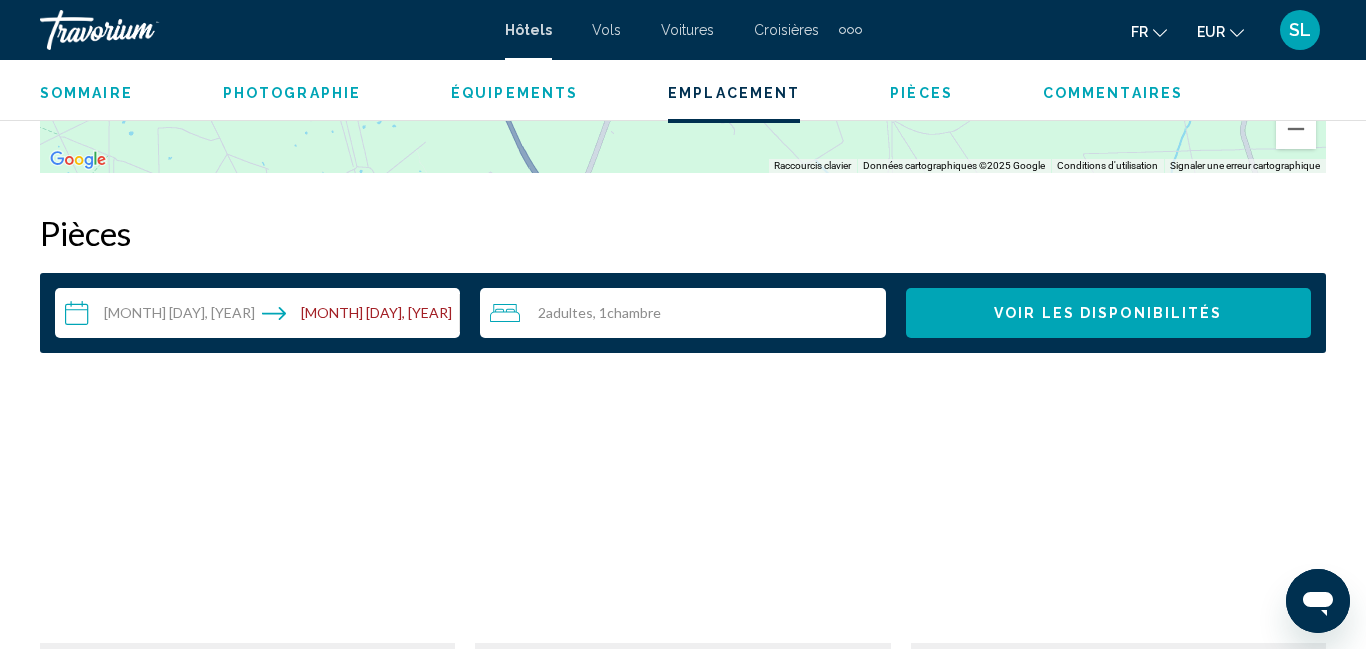 type 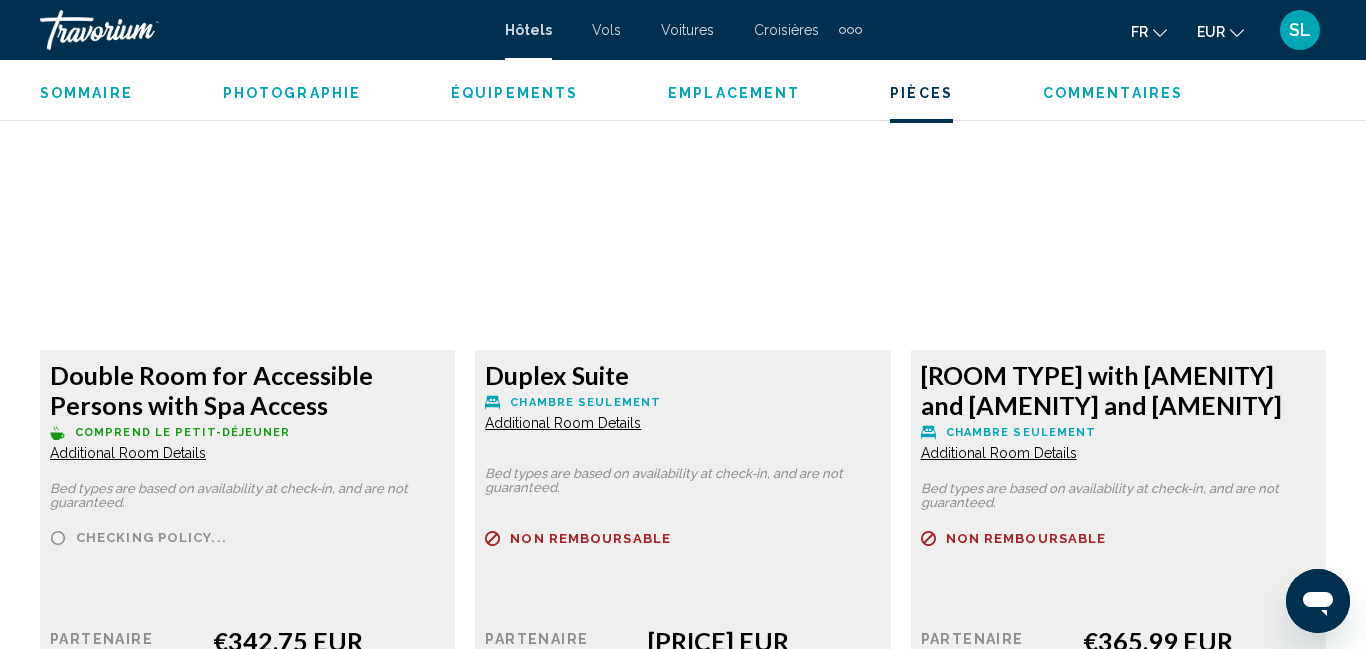 scroll, scrollTop: 6872, scrollLeft: 0, axis: vertical 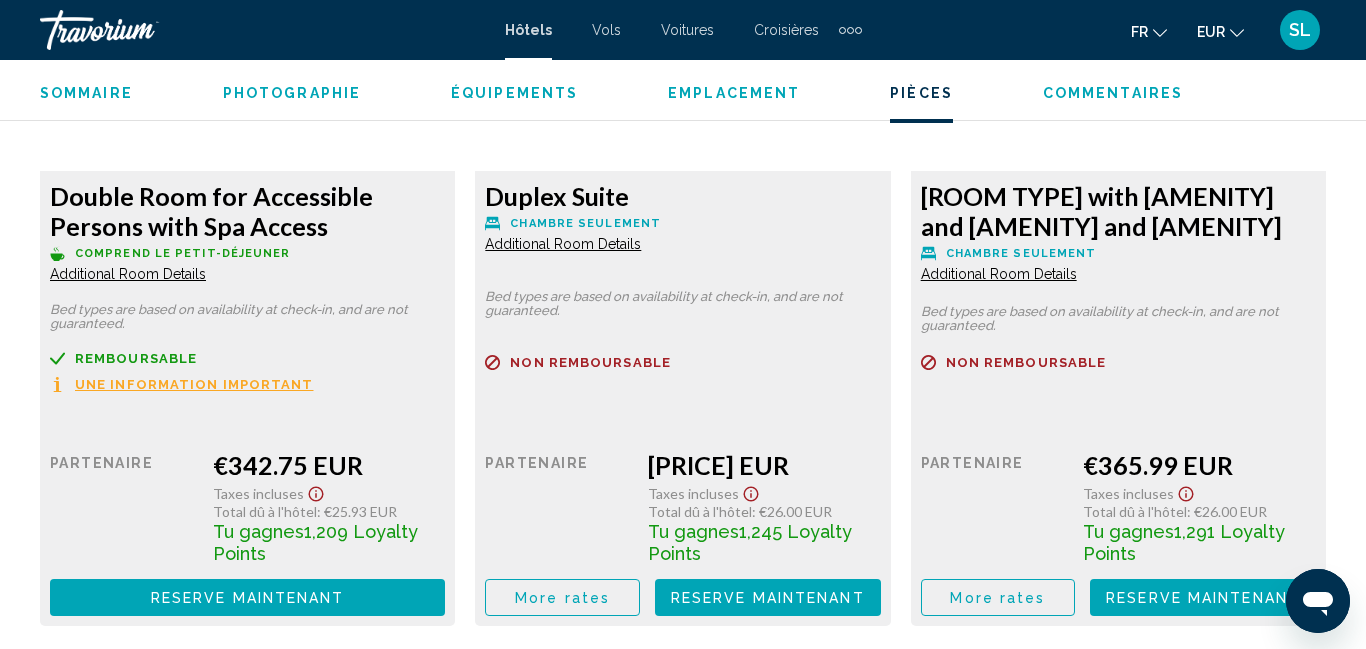 click on "SL" at bounding box center [1300, 30] 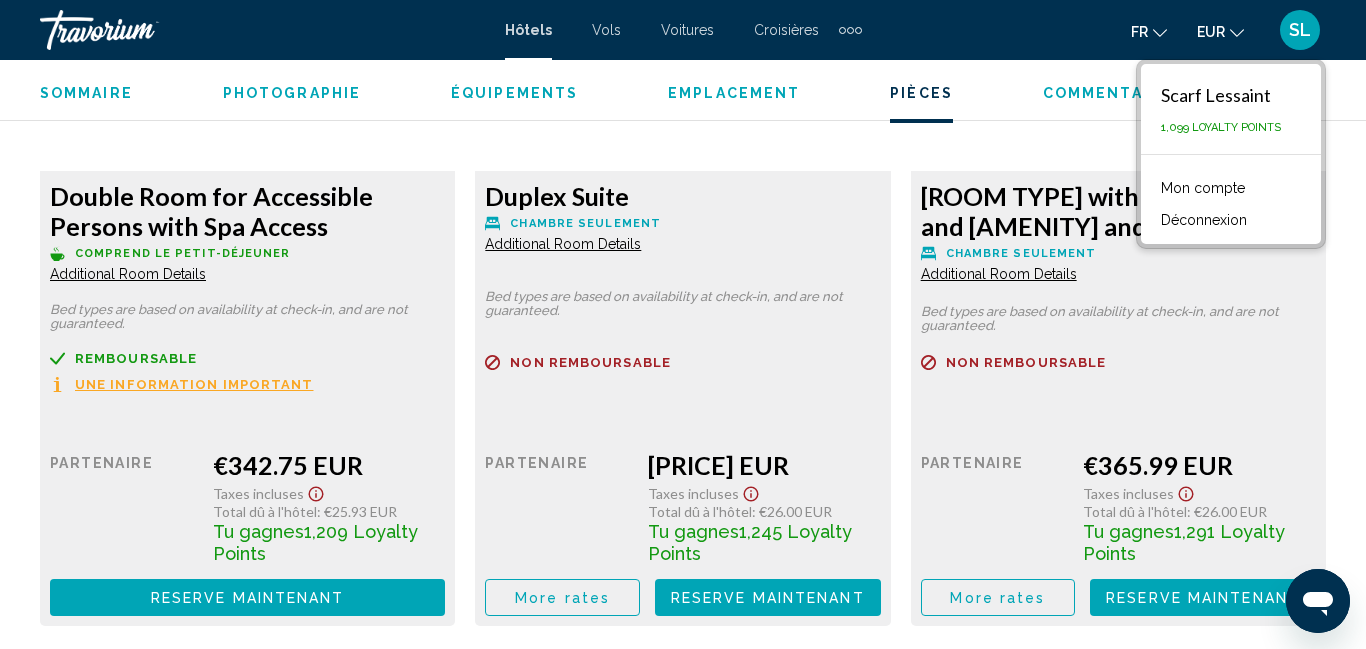 click on "Mon compte" at bounding box center [1203, 188] 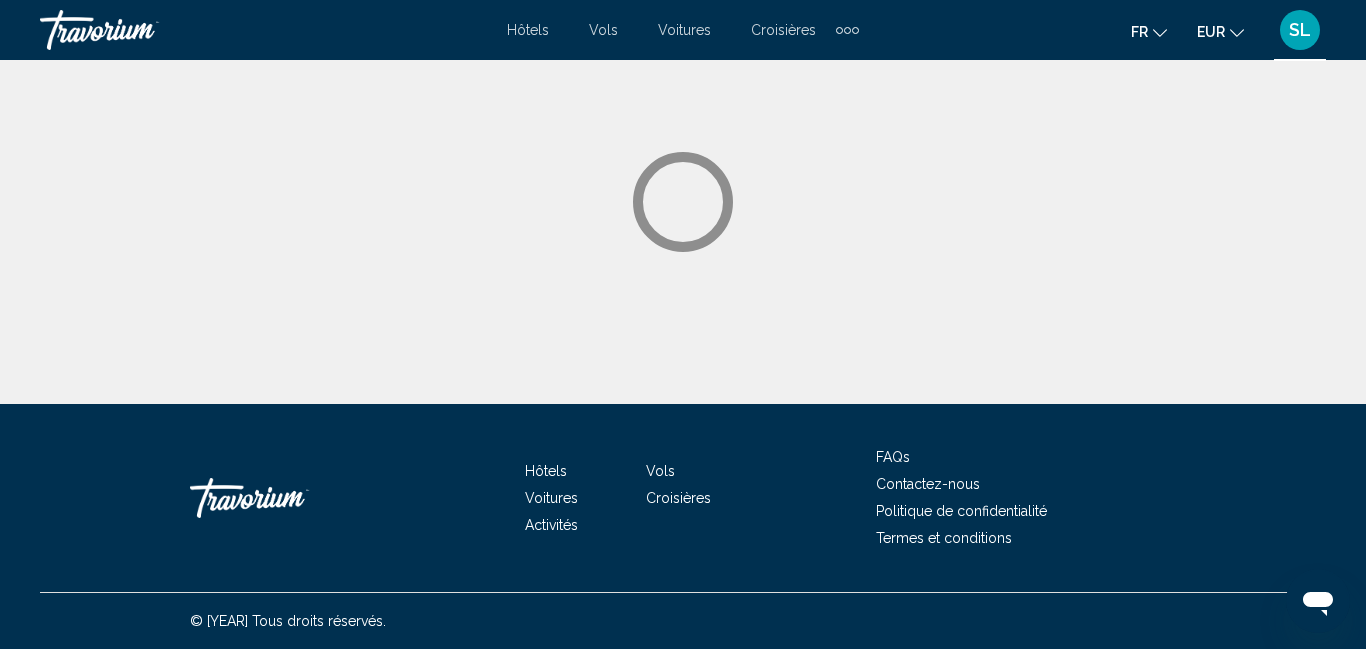 scroll, scrollTop: 0, scrollLeft: 0, axis: both 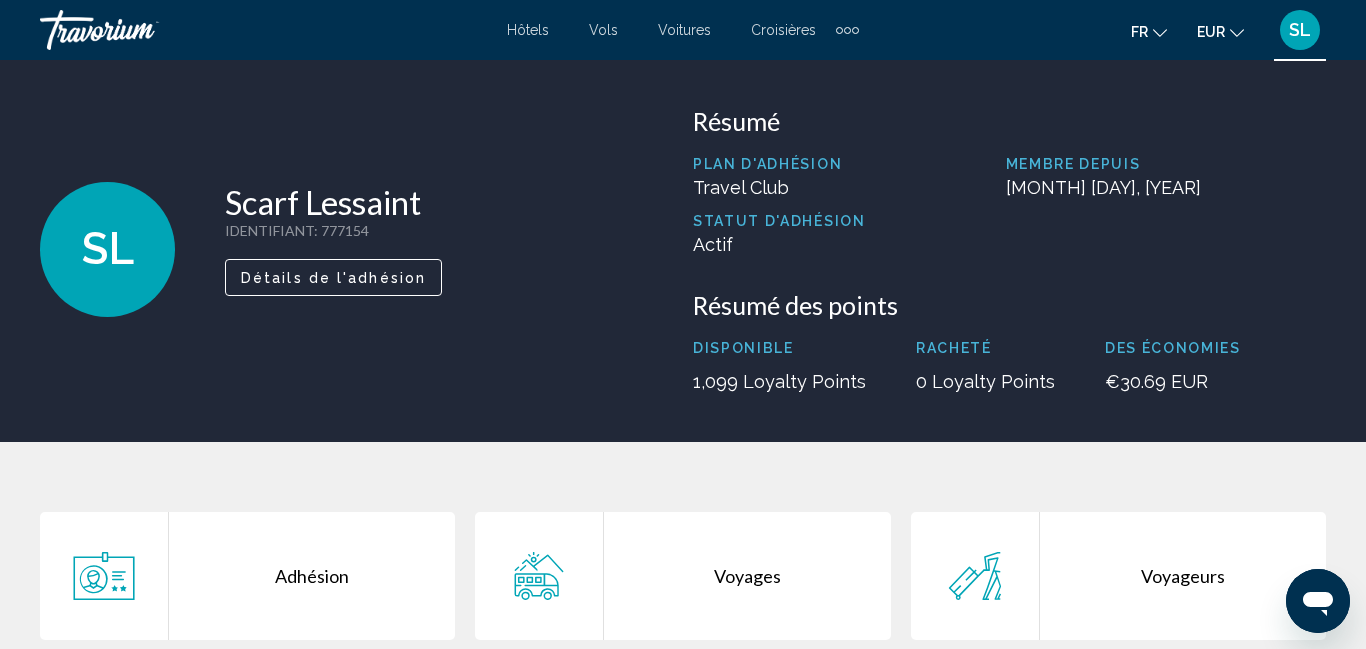 click on "Détails de l'adhésion" at bounding box center (333, 278) 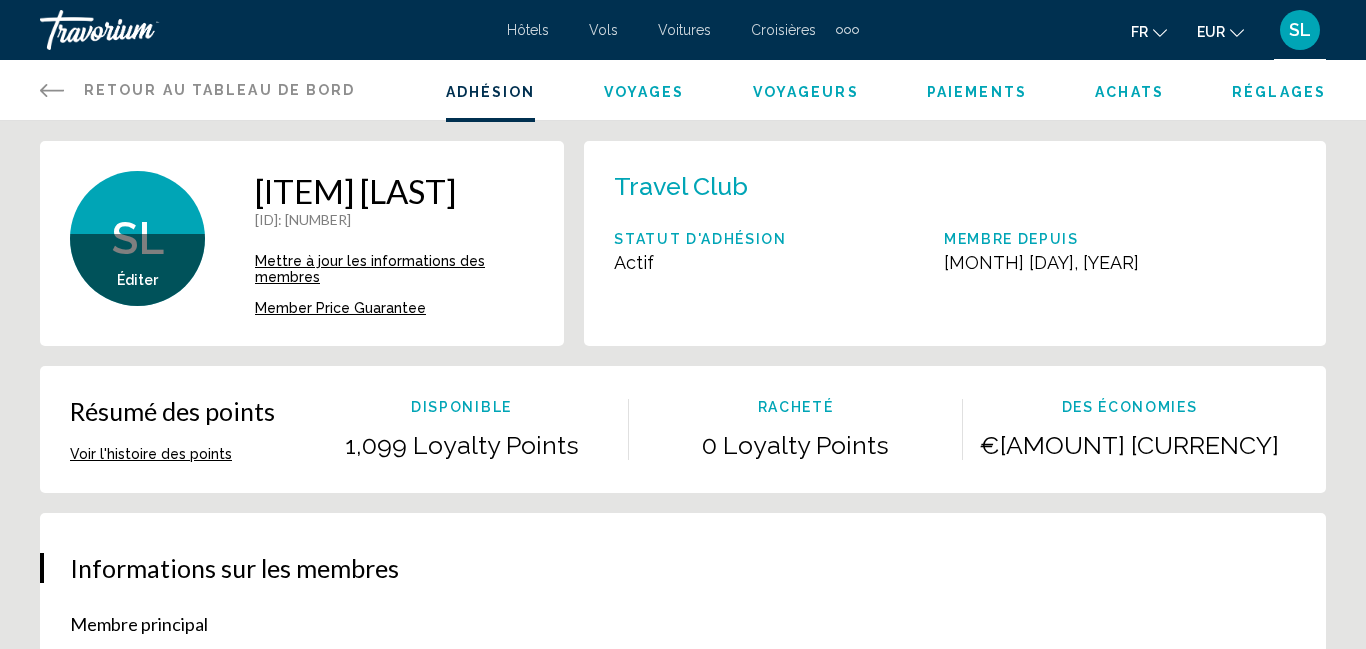 scroll, scrollTop: 0, scrollLeft: 0, axis: both 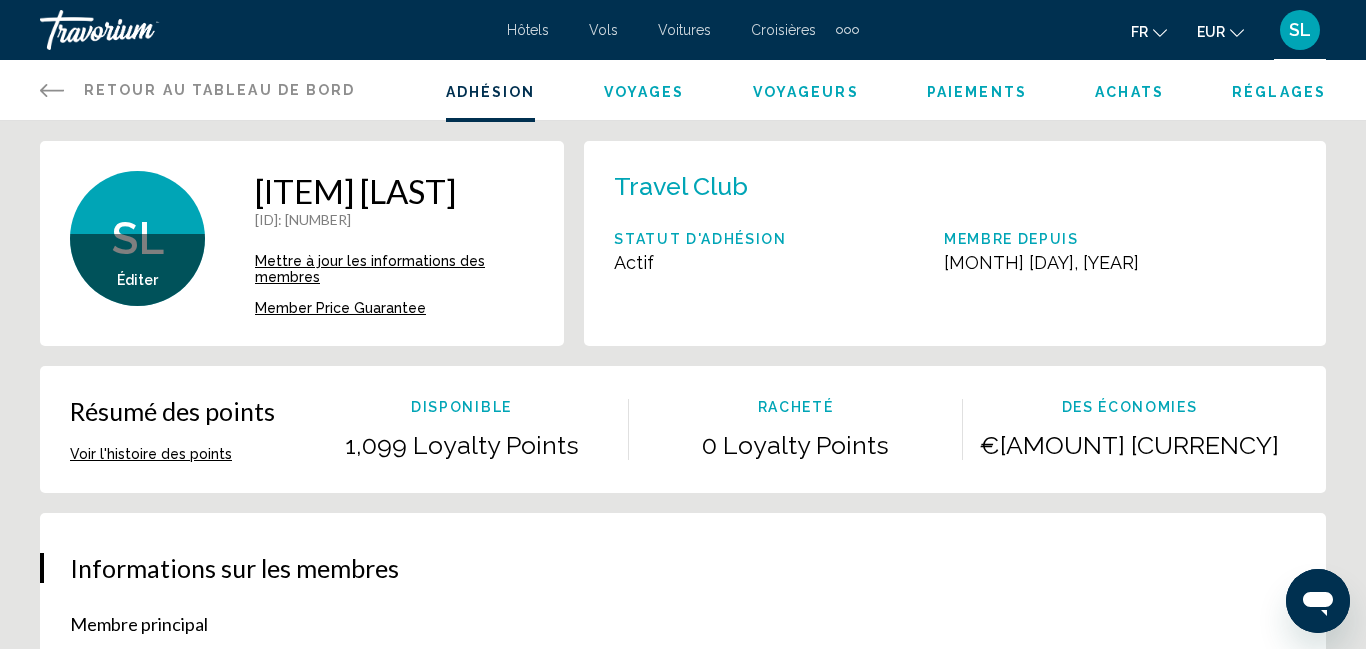 click on "Voyages" at bounding box center [644, 92] 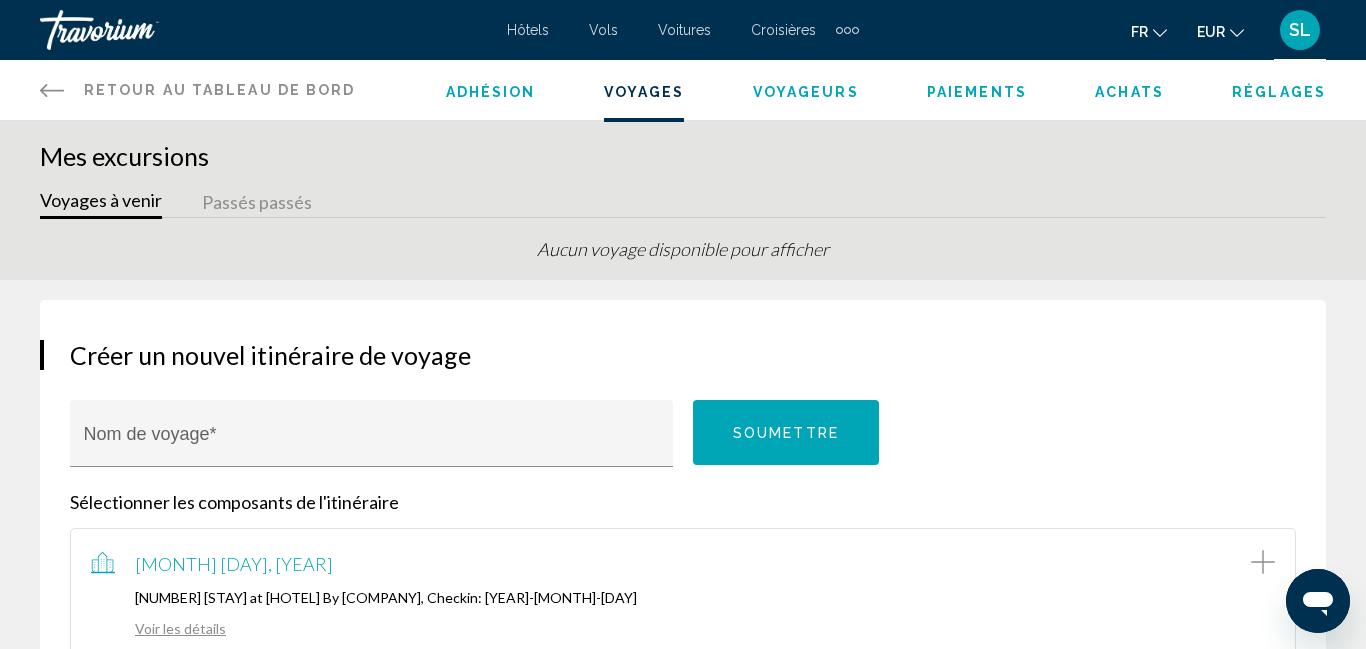 click on "Passés passés" at bounding box center [257, 203] 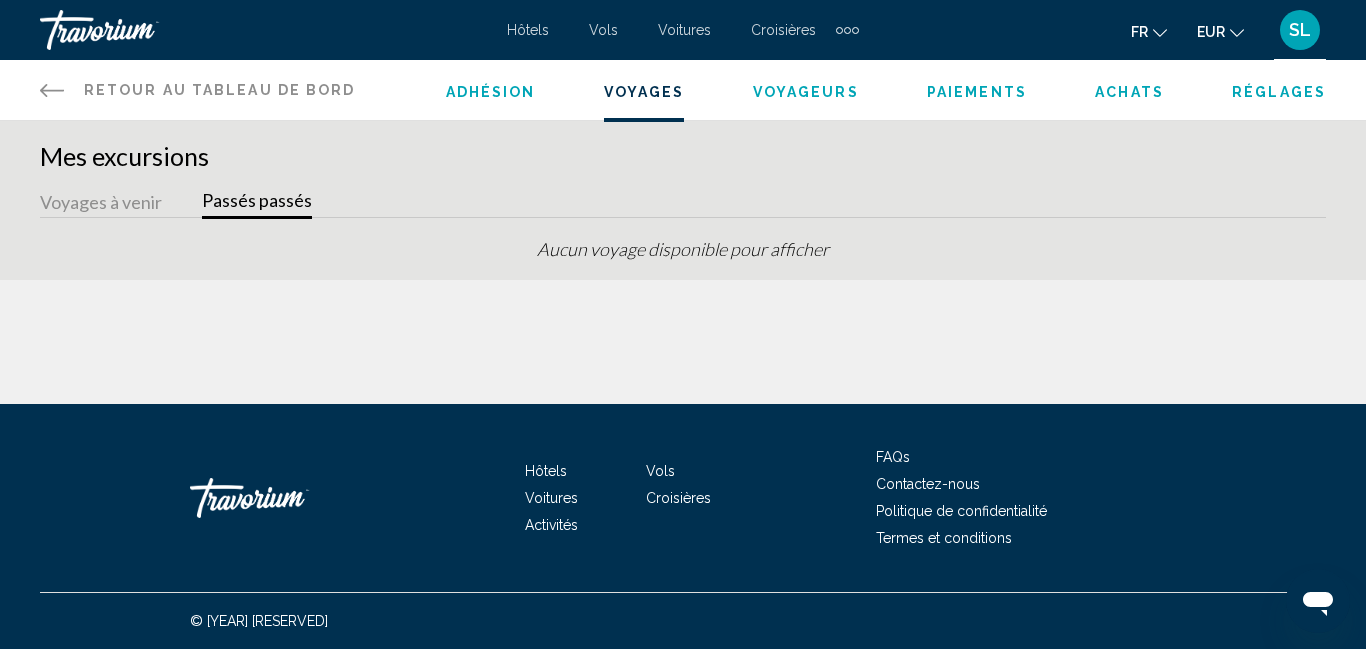 click on "Voyages à venir" at bounding box center [101, 203] 